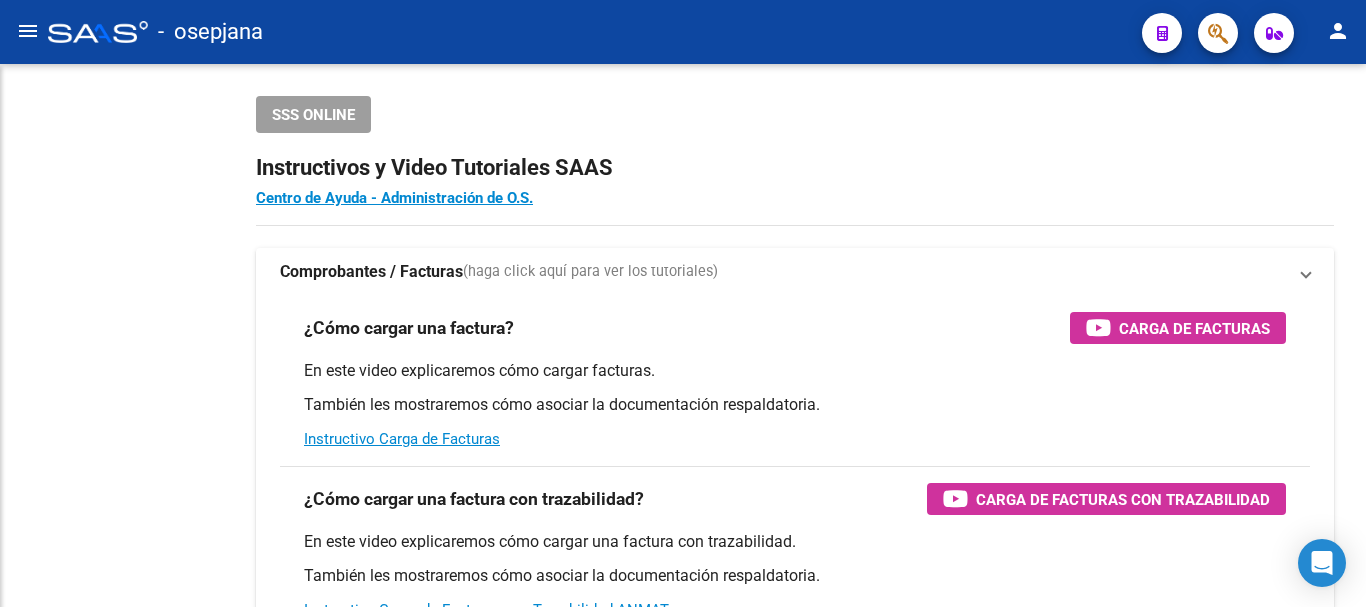 scroll, scrollTop: 0, scrollLeft: 0, axis: both 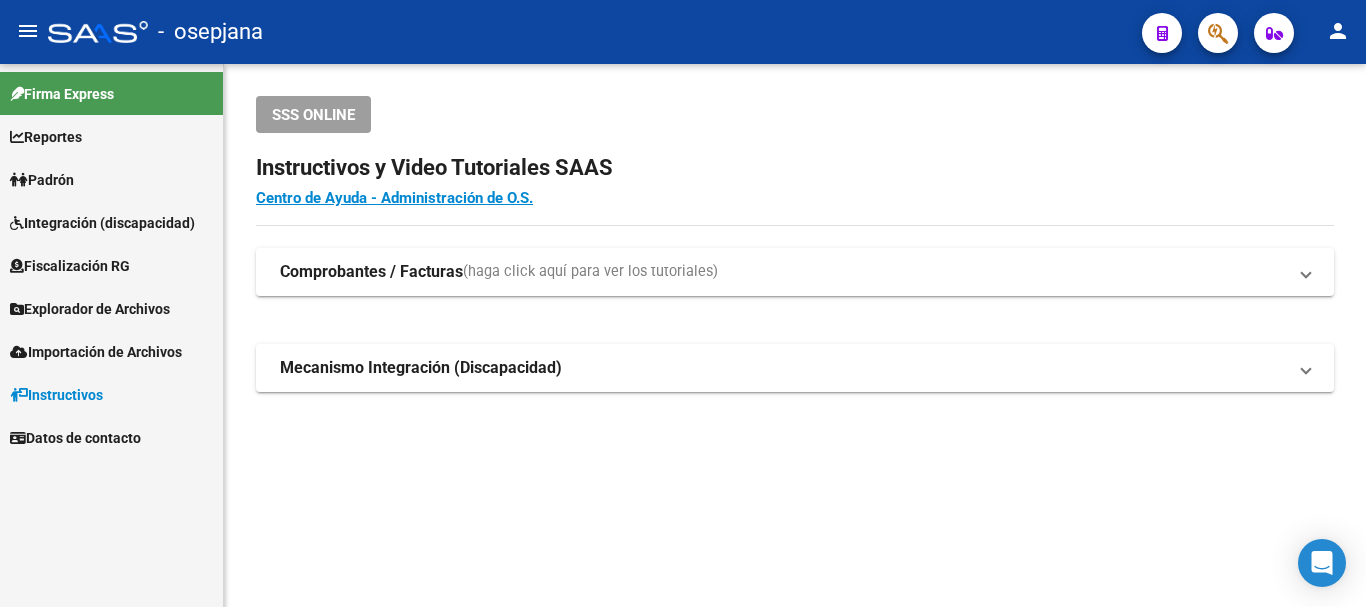 click on "Padrón" at bounding box center [111, 179] 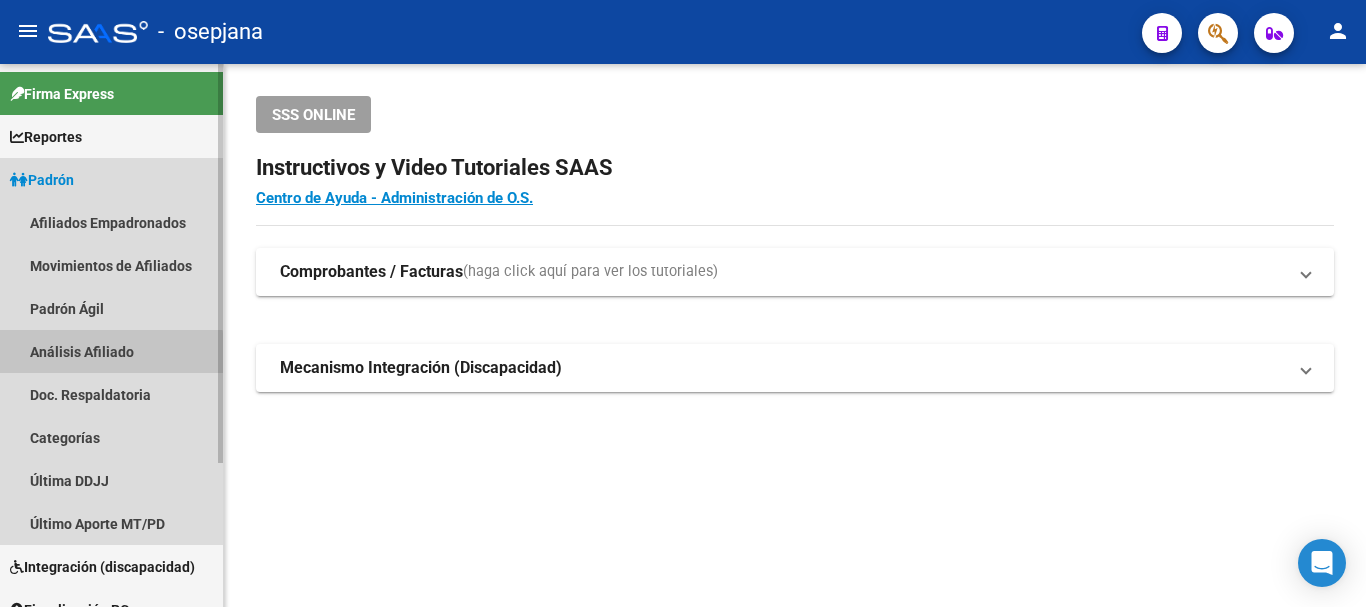 click on "Análisis Afiliado" at bounding box center (111, 351) 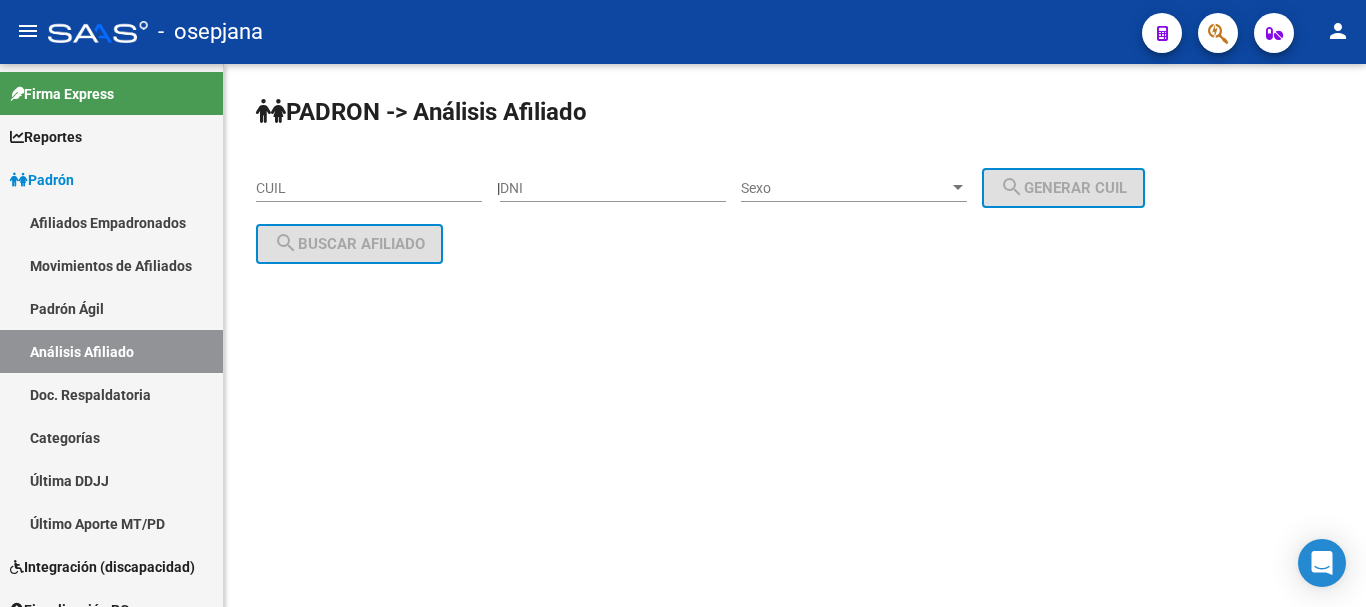 click on "CUIL" 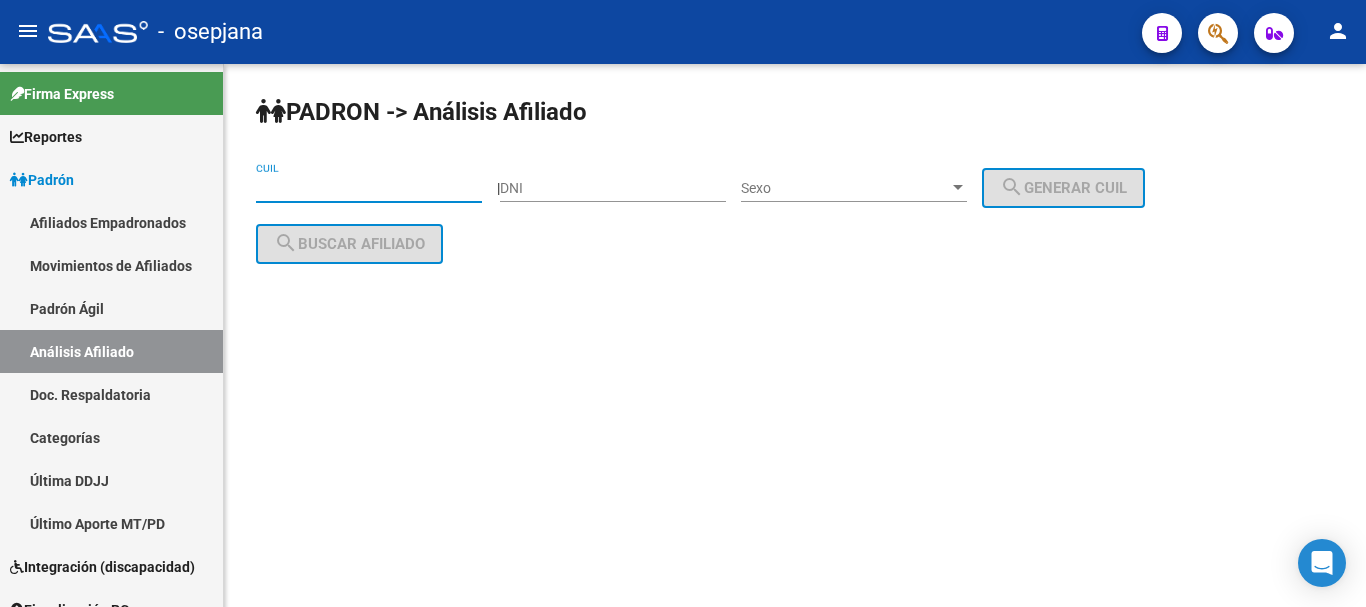 paste on "[CUIL_FORMAT]" 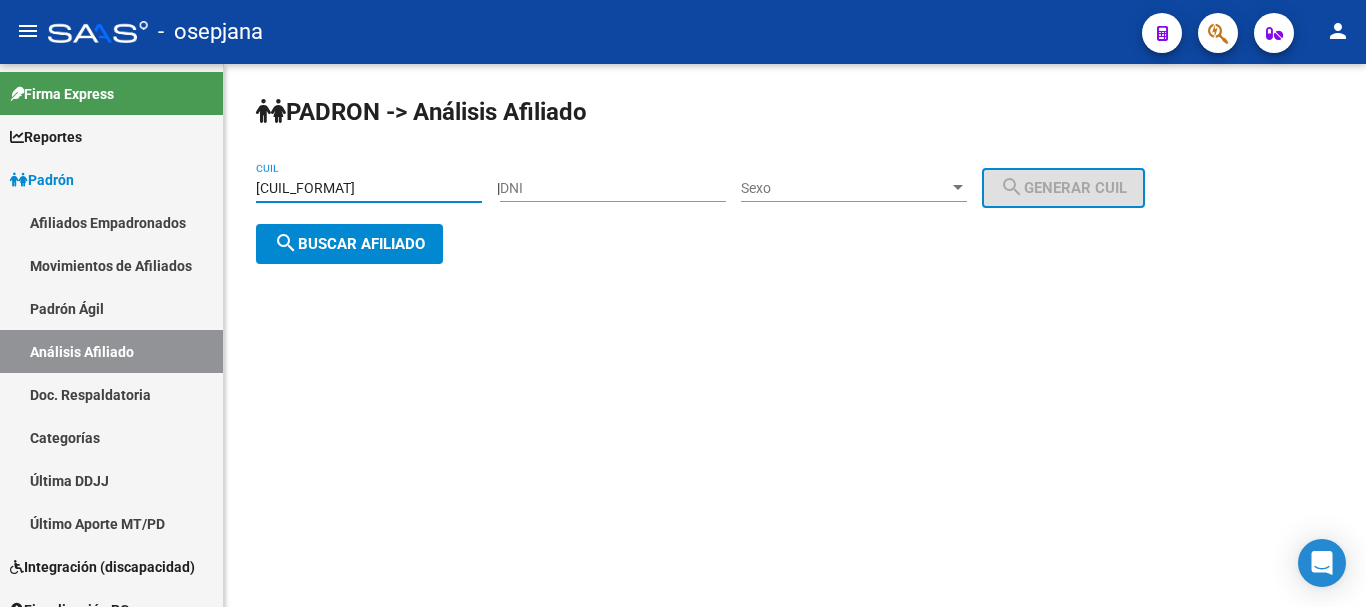 click on "search  Buscar afiliado" 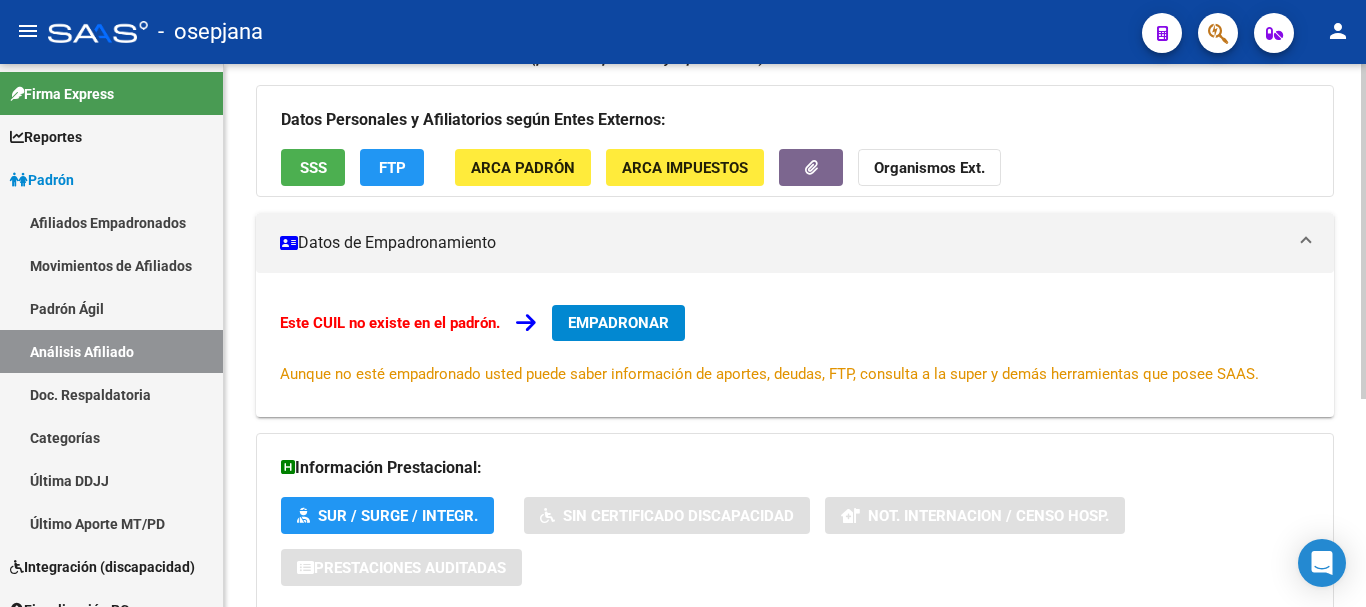 scroll, scrollTop: 300, scrollLeft: 0, axis: vertical 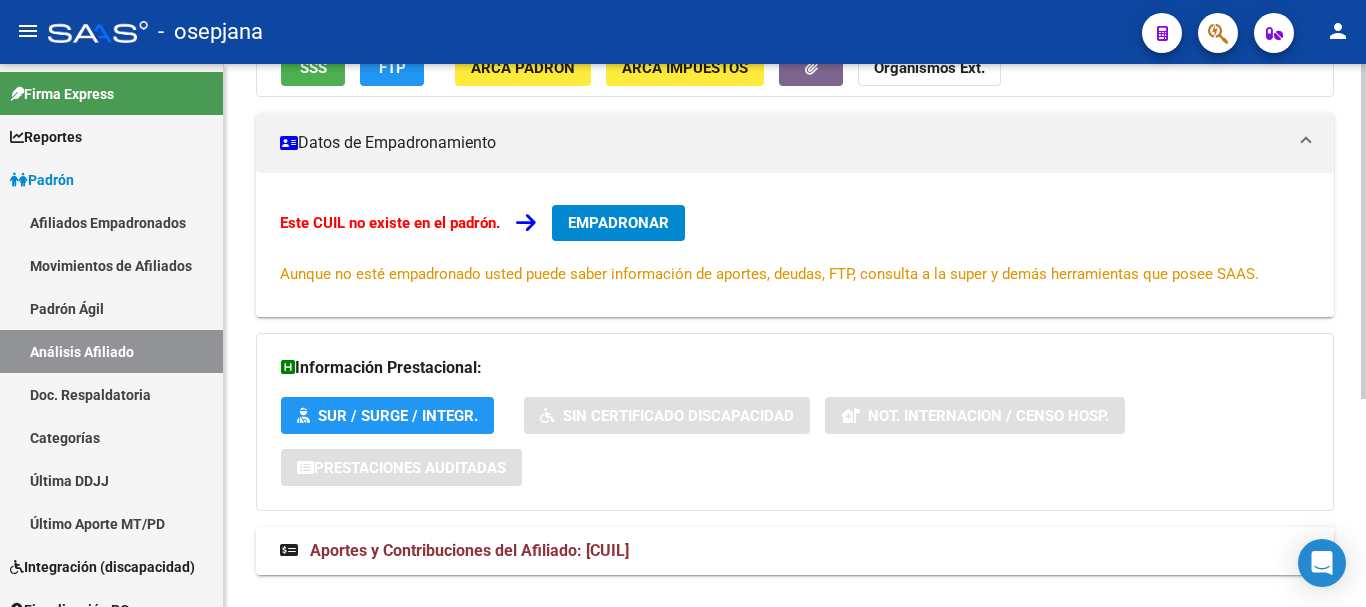 click on "Aportes y Contribuciones del Afiliado: [CUIL]" at bounding box center [469, 550] 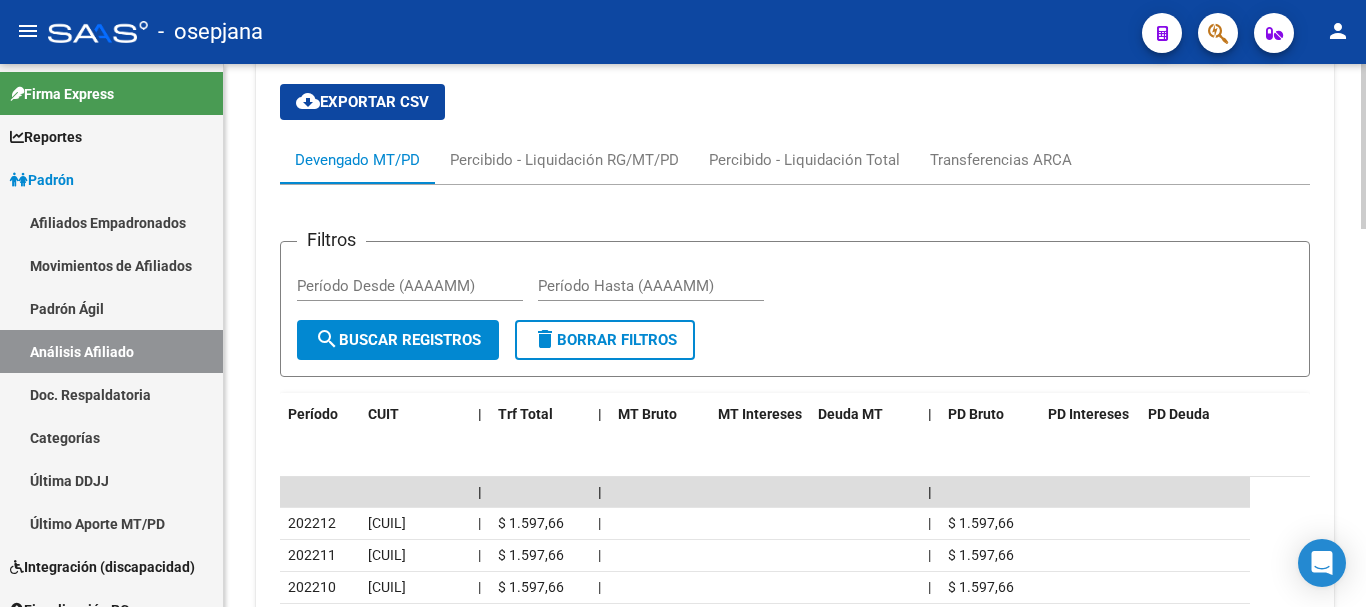scroll, scrollTop: 1055, scrollLeft: 0, axis: vertical 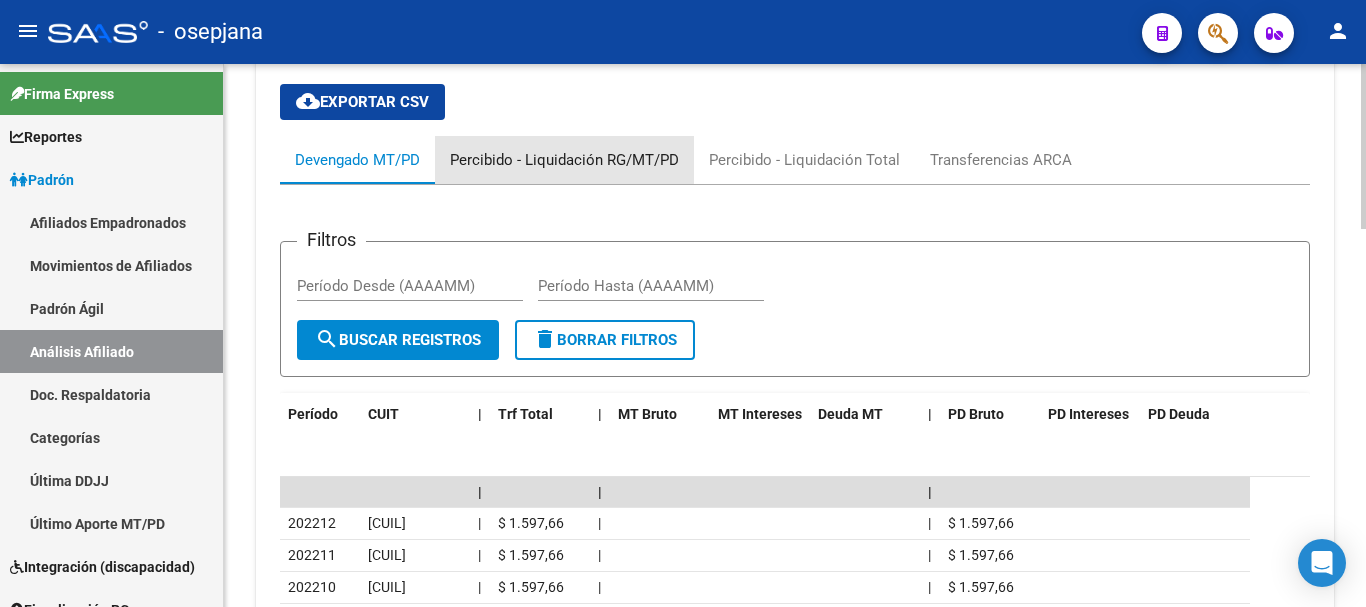 click on "Percibido - Liquidación RG/MT/PD" at bounding box center [564, 160] 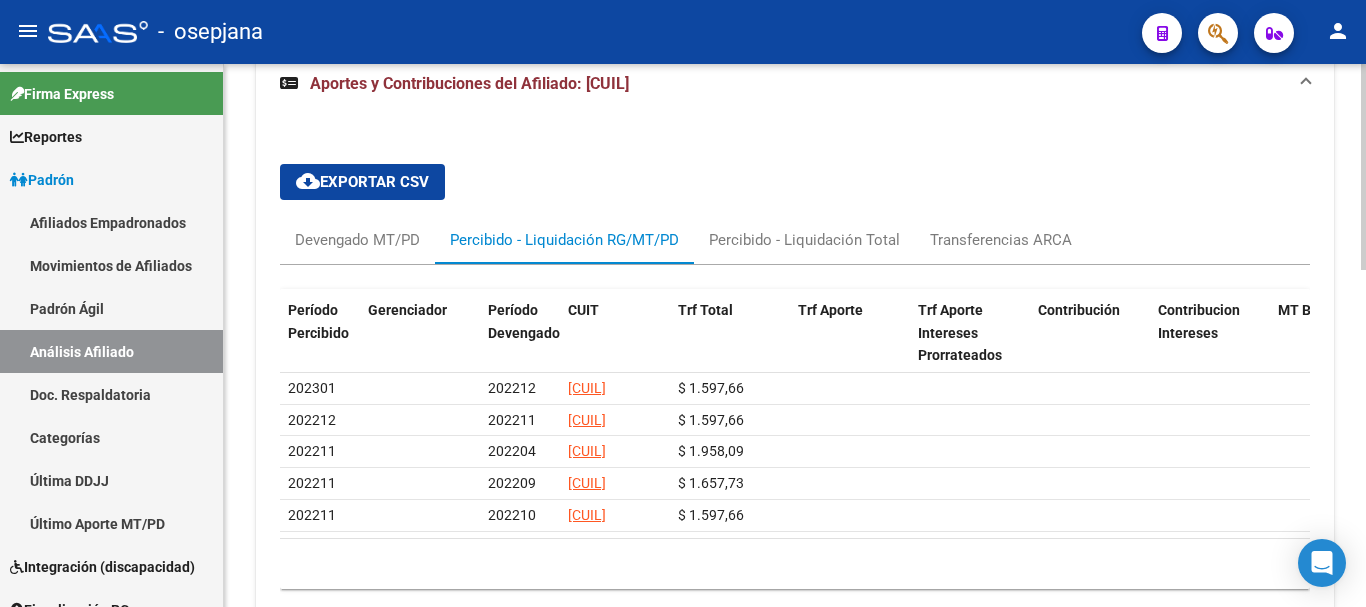 scroll, scrollTop: 675, scrollLeft: 0, axis: vertical 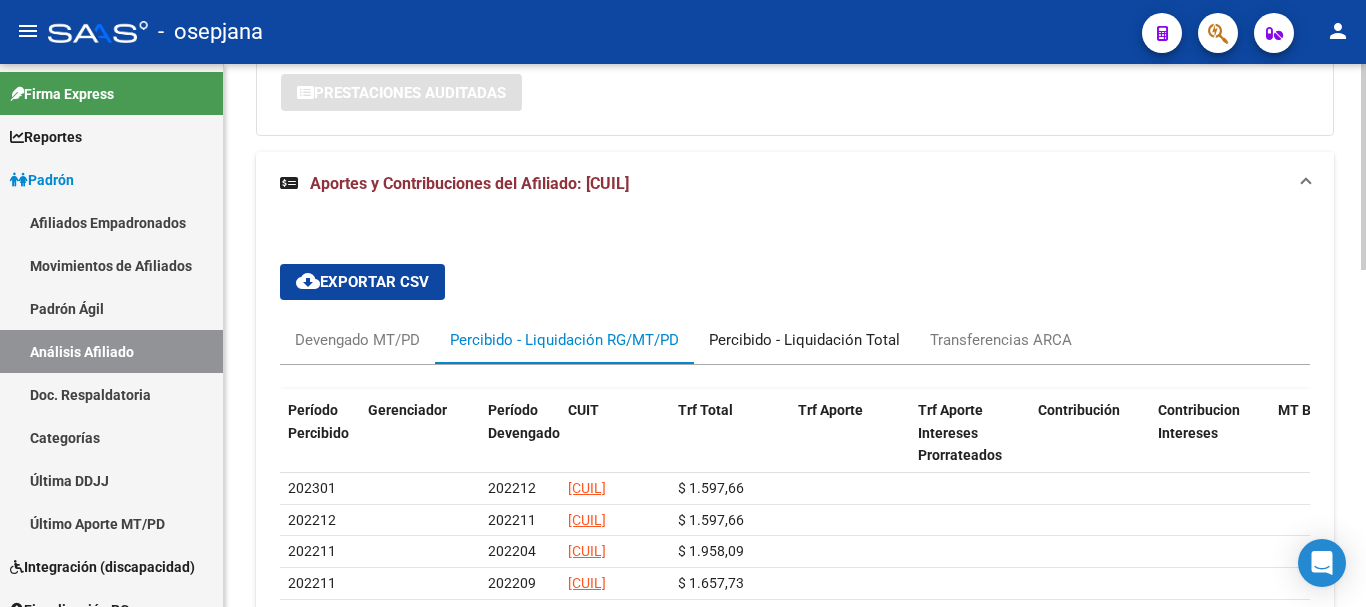 click on "Percibido - Liquidación Total" at bounding box center [804, 340] 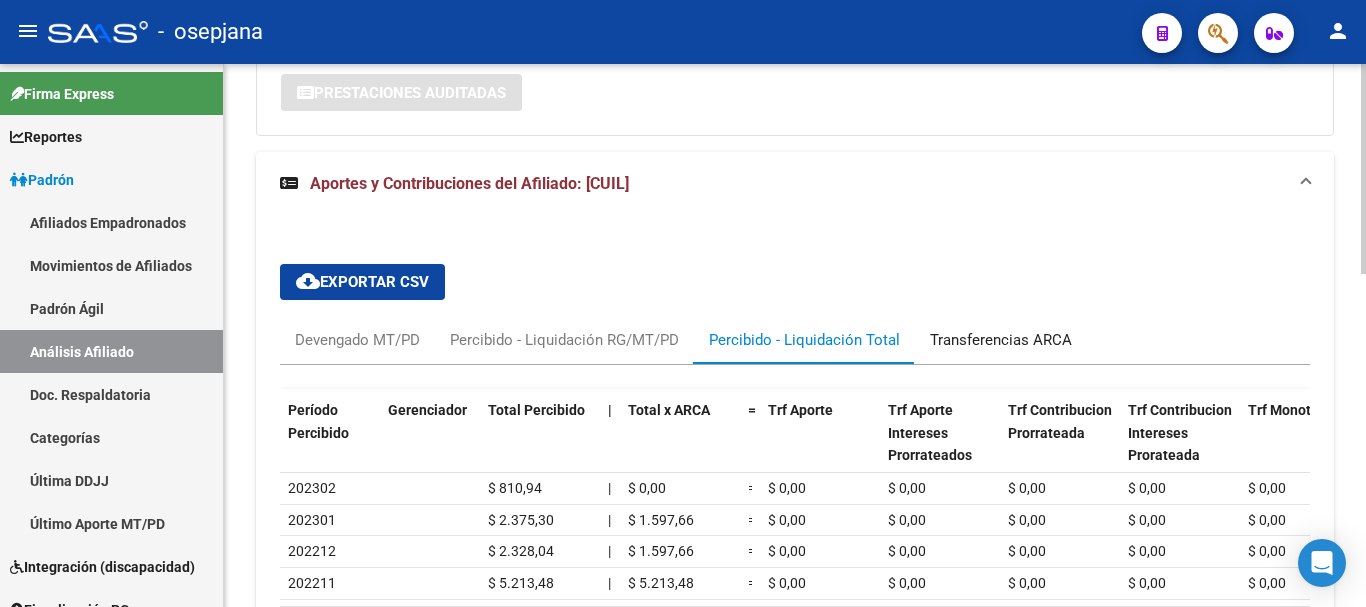 click on "Transferencias ARCA" at bounding box center (1001, 340) 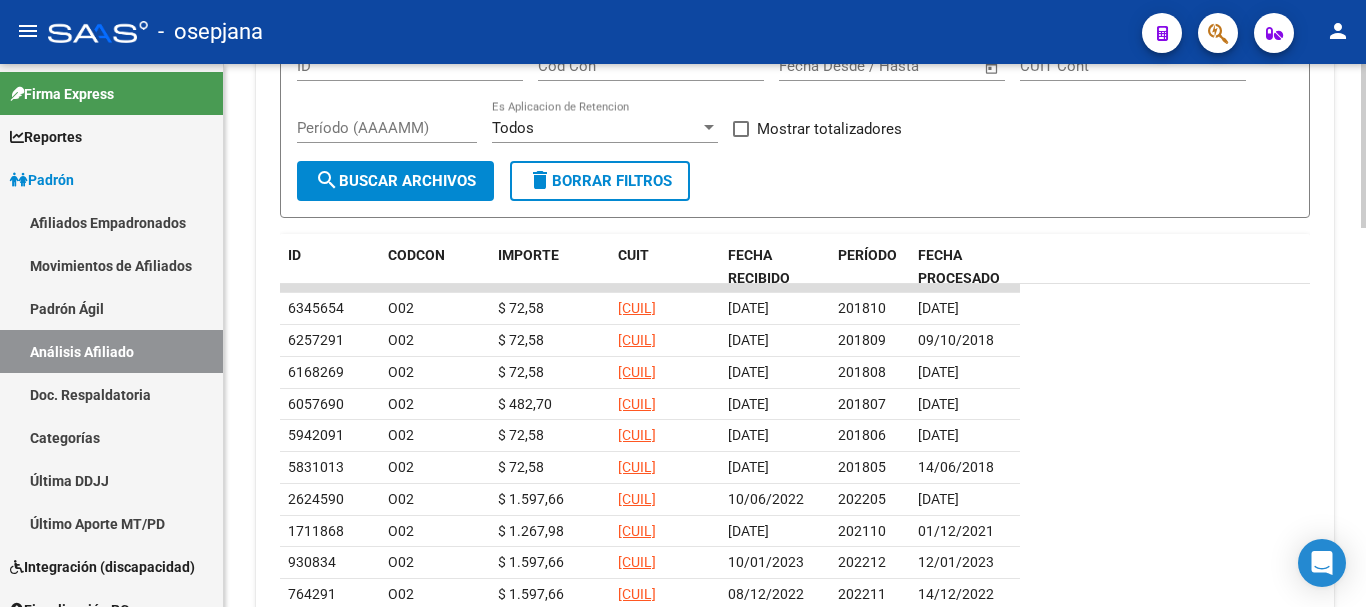 scroll, scrollTop: 1175, scrollLeft: 0, axis: vertical 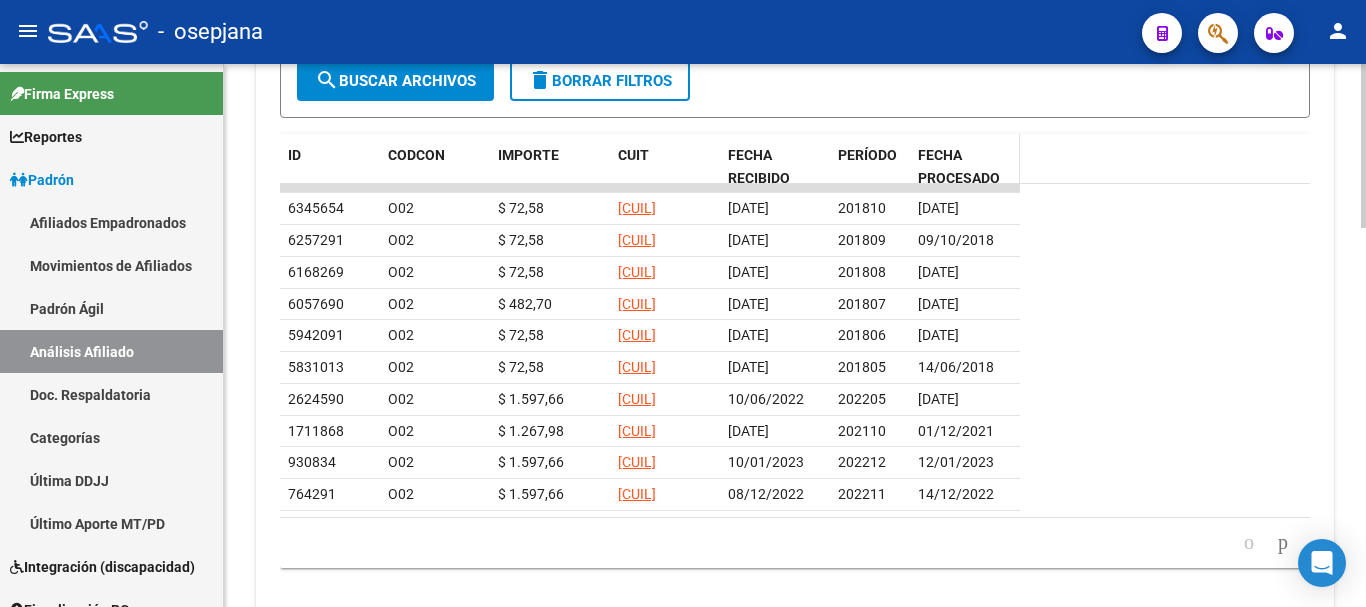 click on "FECHA PROCESADO" 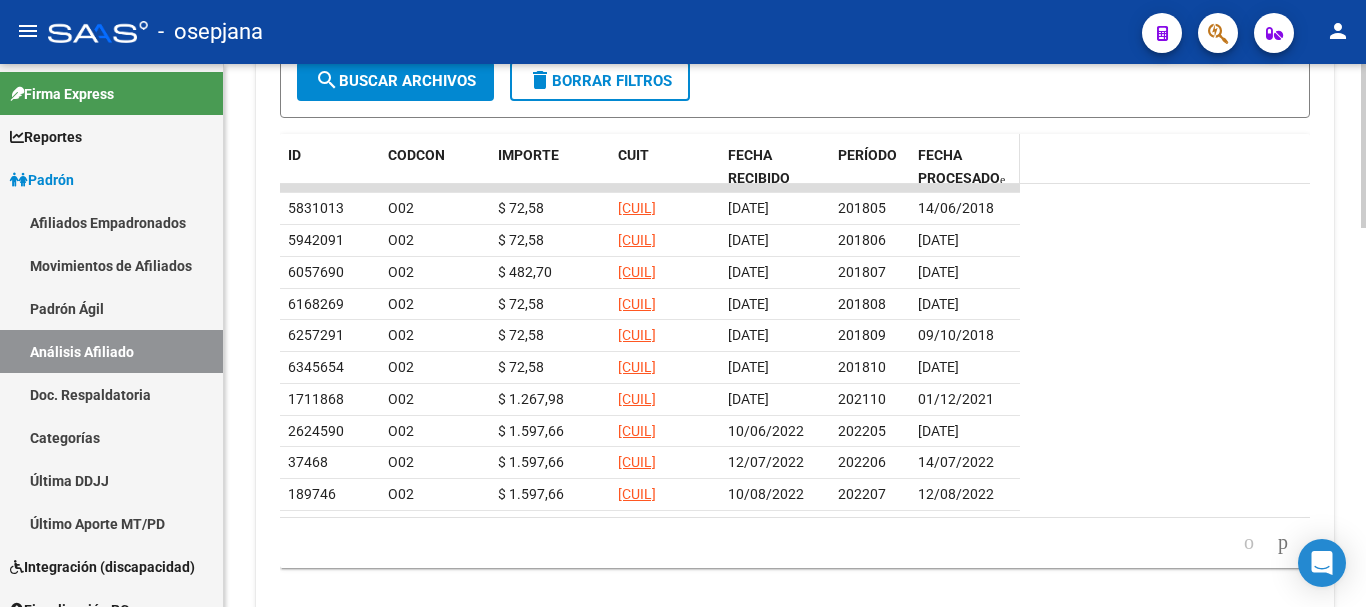 click on "FECHA PROCESADO" 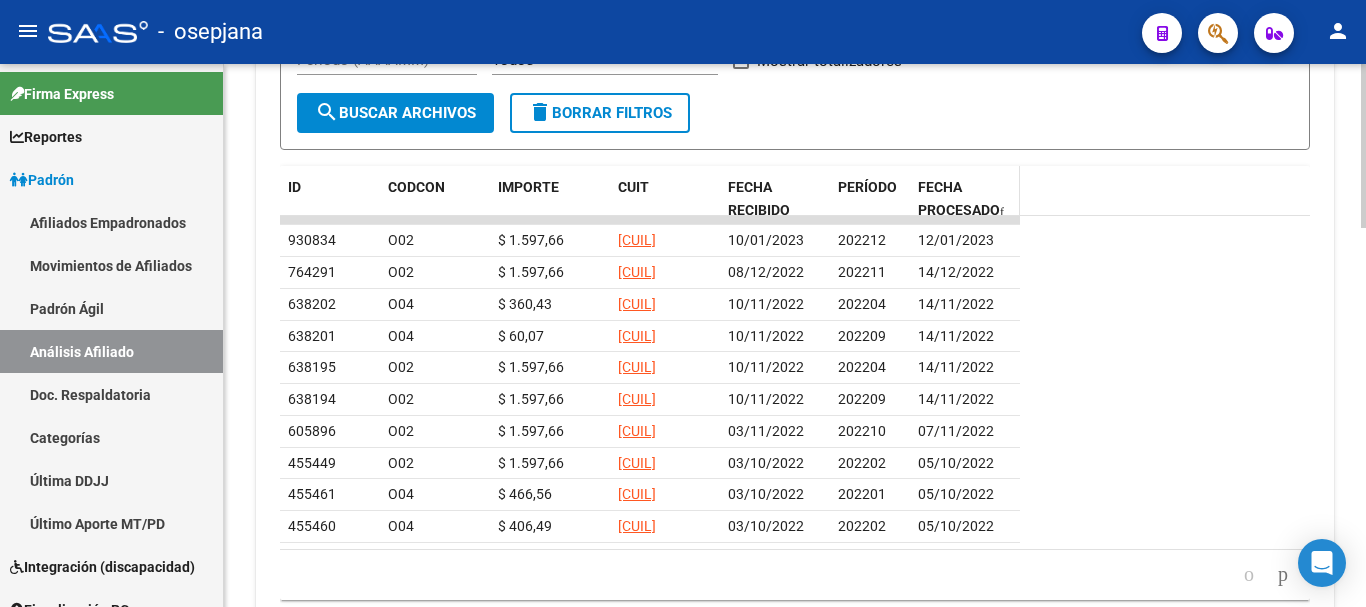 scroll, scrollTop: 1175, scrollLeft: 0, axis: vertical 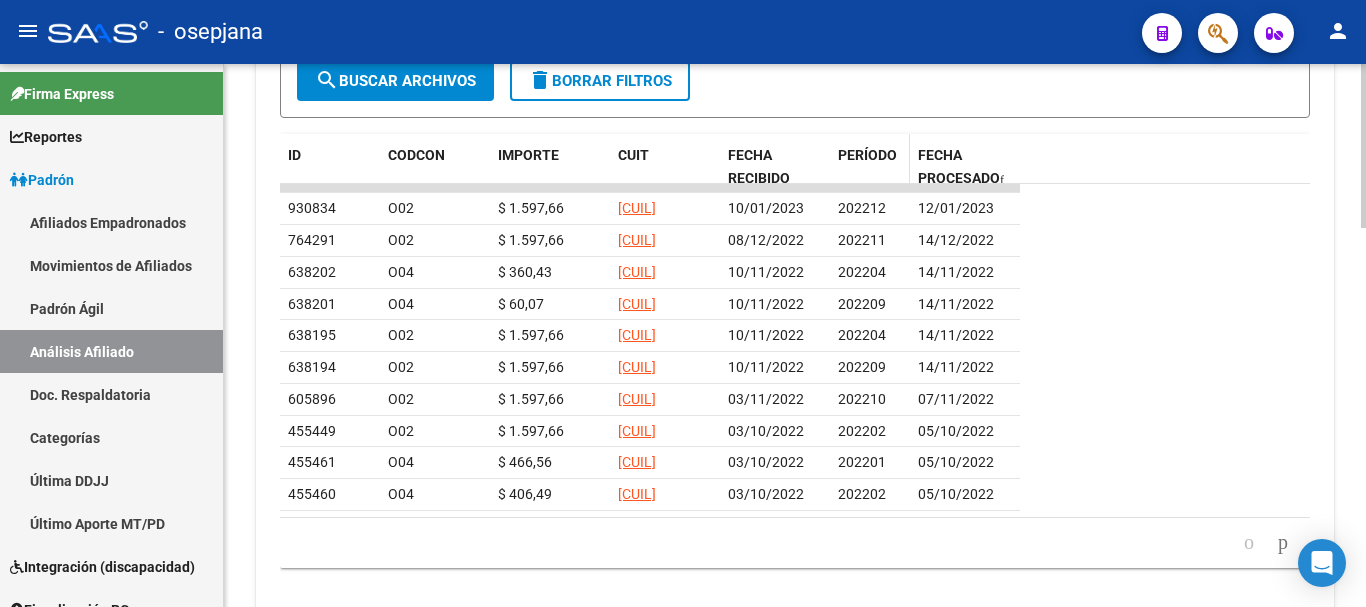 click on "PERÍODO" 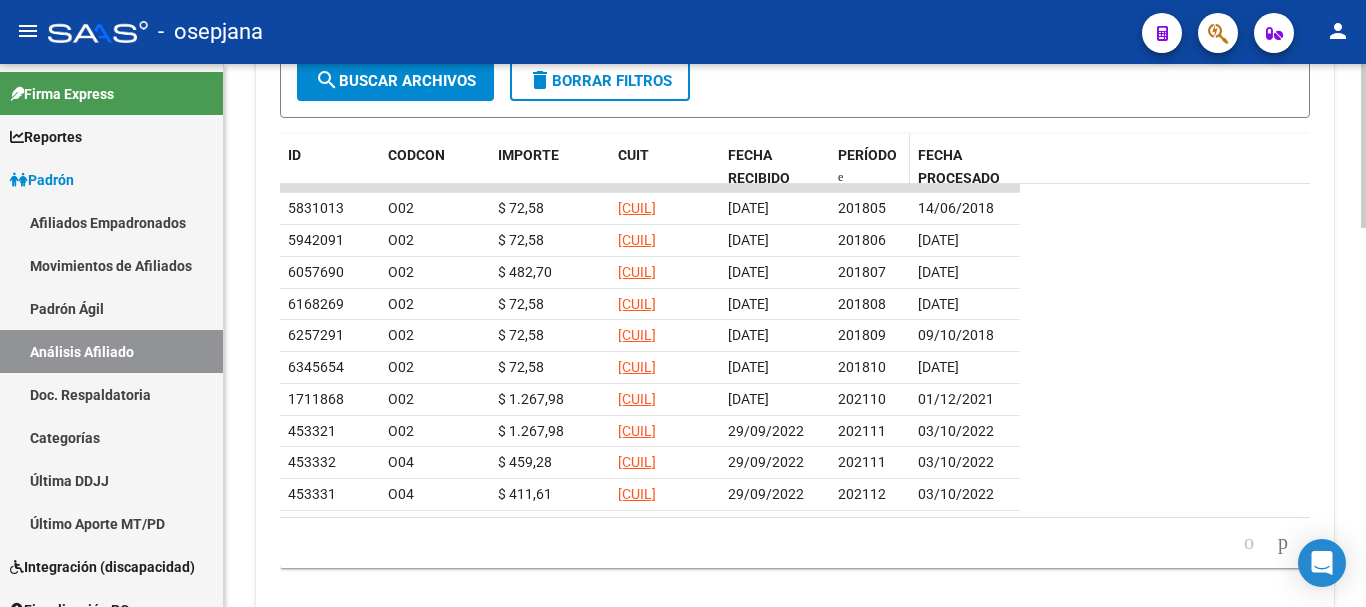 click on "PERÍODO" 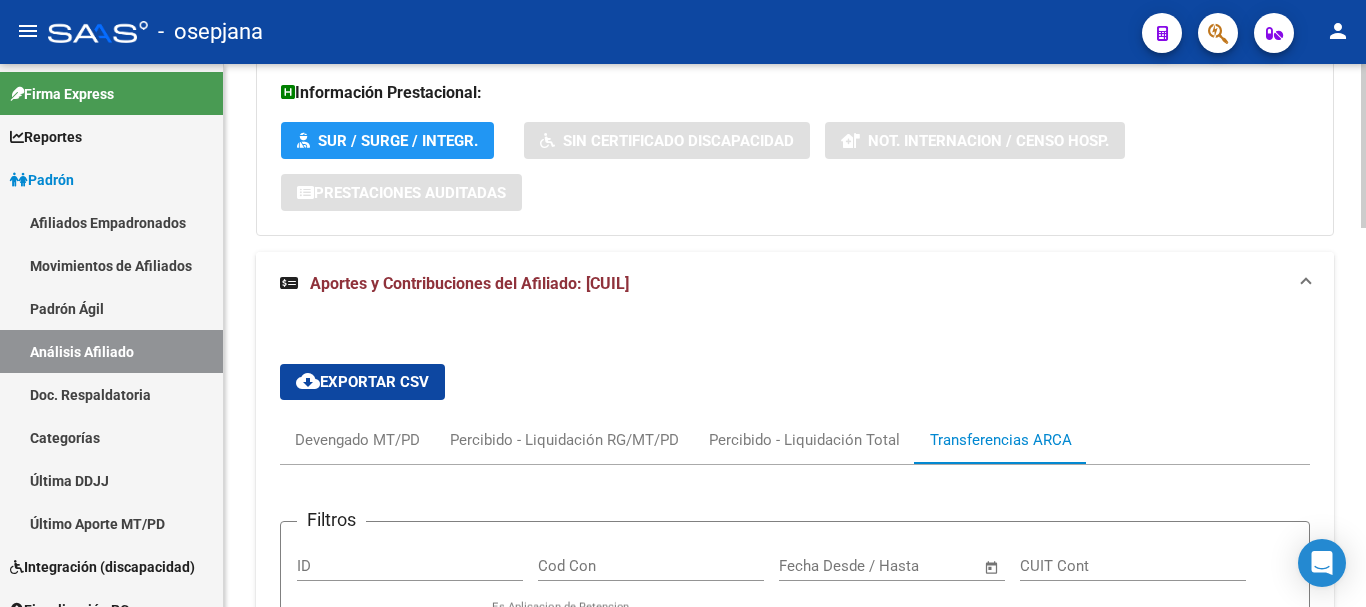 scroll, scrollTop: 0, scrollLeft: 0, axis: both 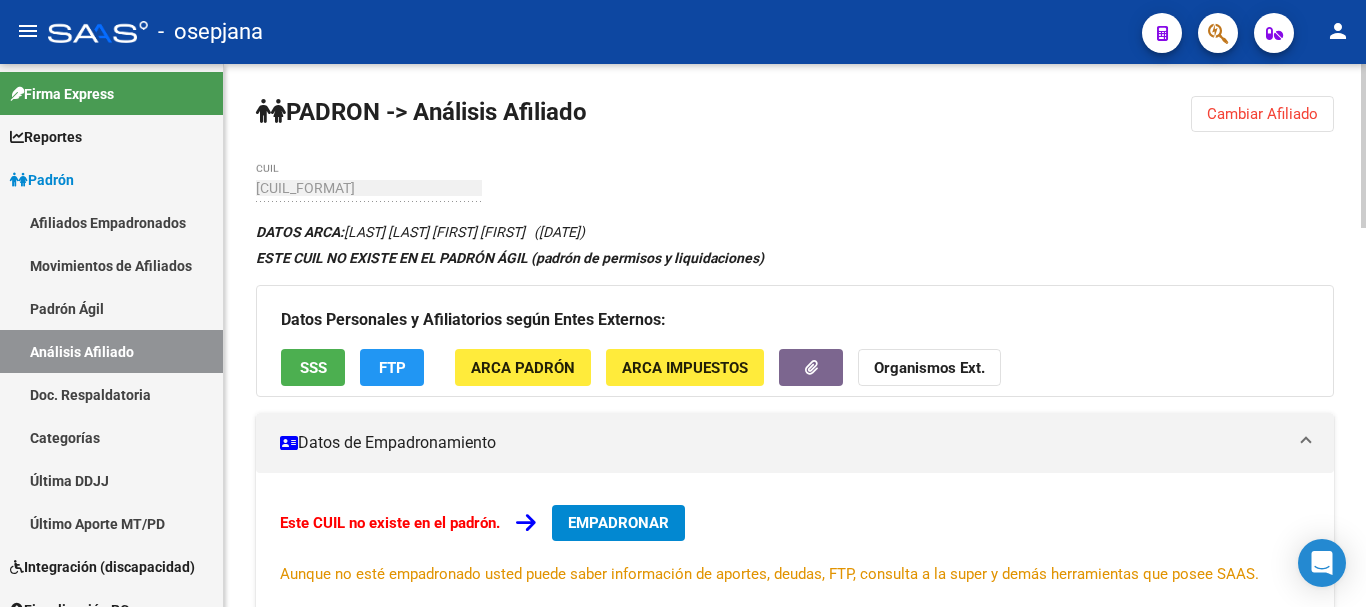 click on "Cambiar Afiliado" 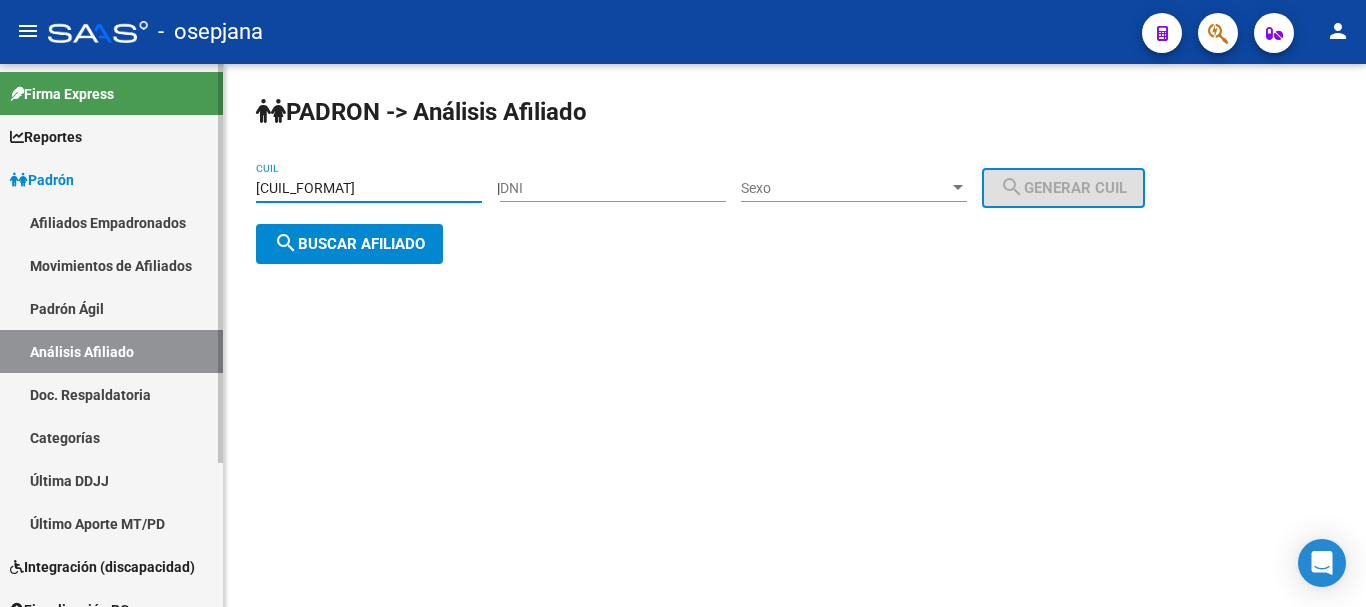 drag, startPoint x: 348, startPoint y: 185, endPoint x: 126, endPoint y: 183, distance: 222.009 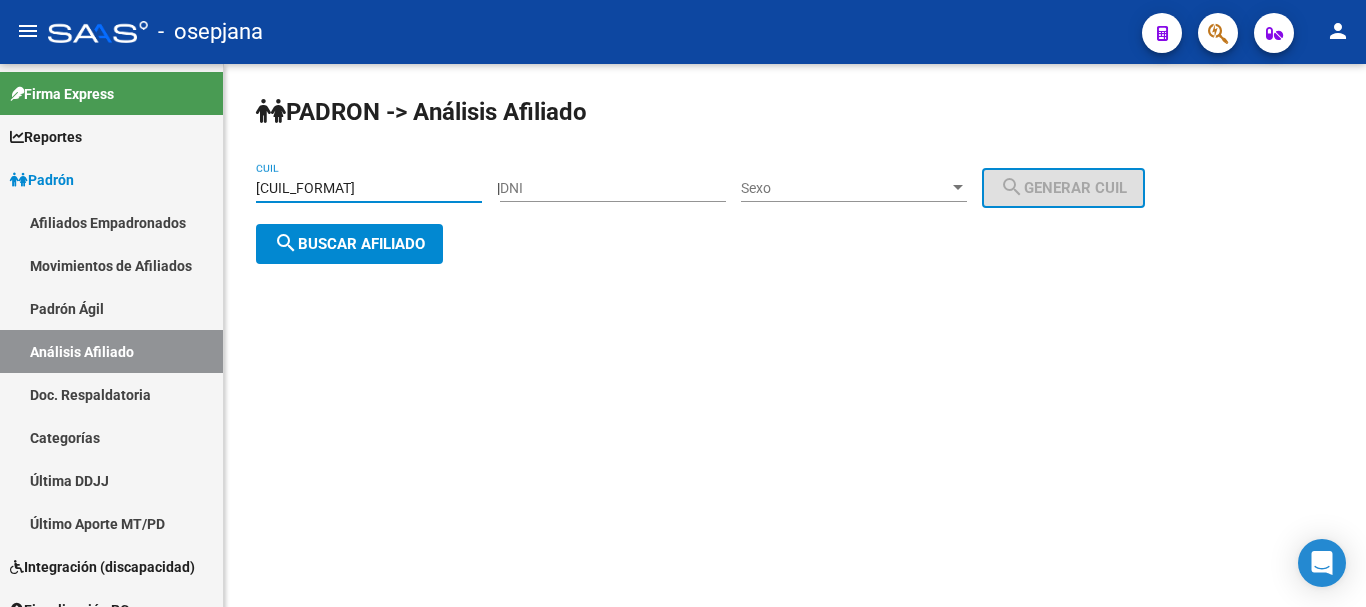paste on "[CUIL_FORMAT]" 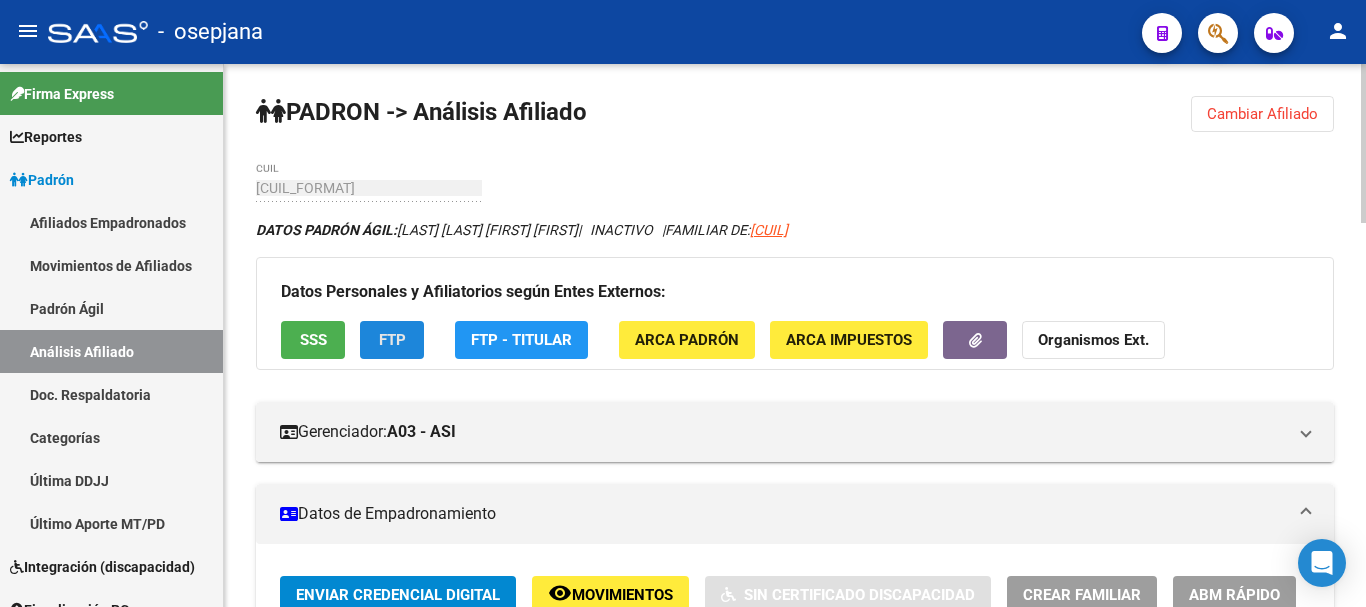 click on "FTP" 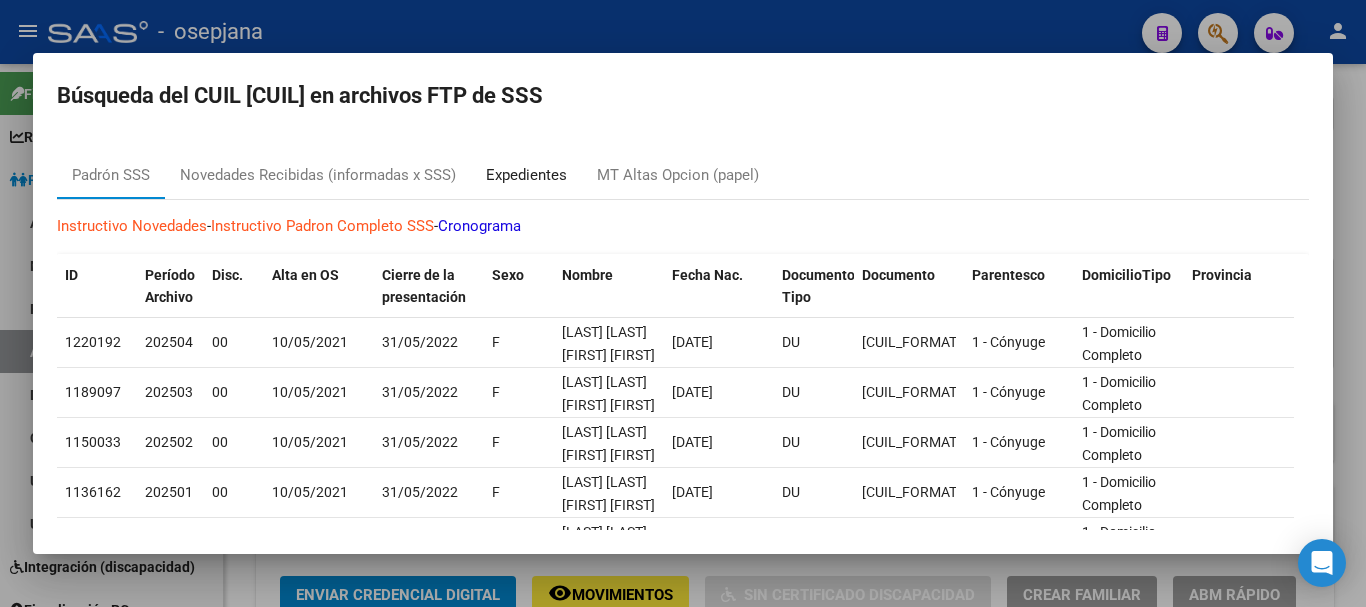 click on "Expedientes" at bounding box center (526, 175) 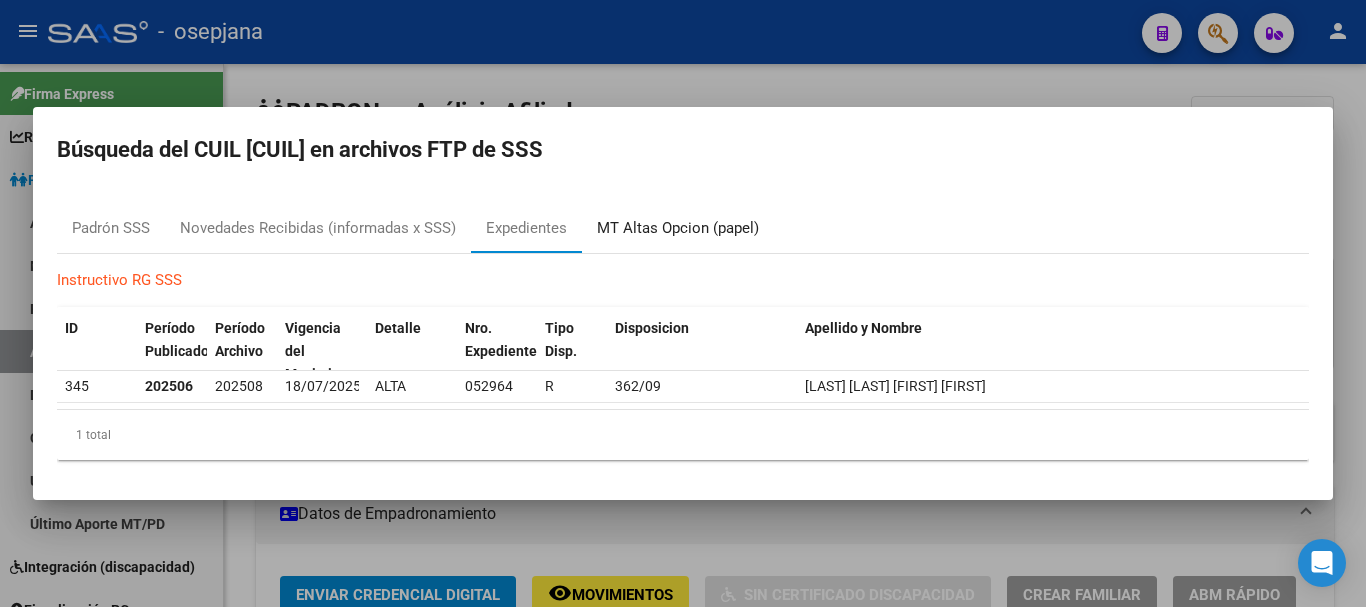 click on "MT Altas Opcion (papel)" at bounding box center [678, 229] 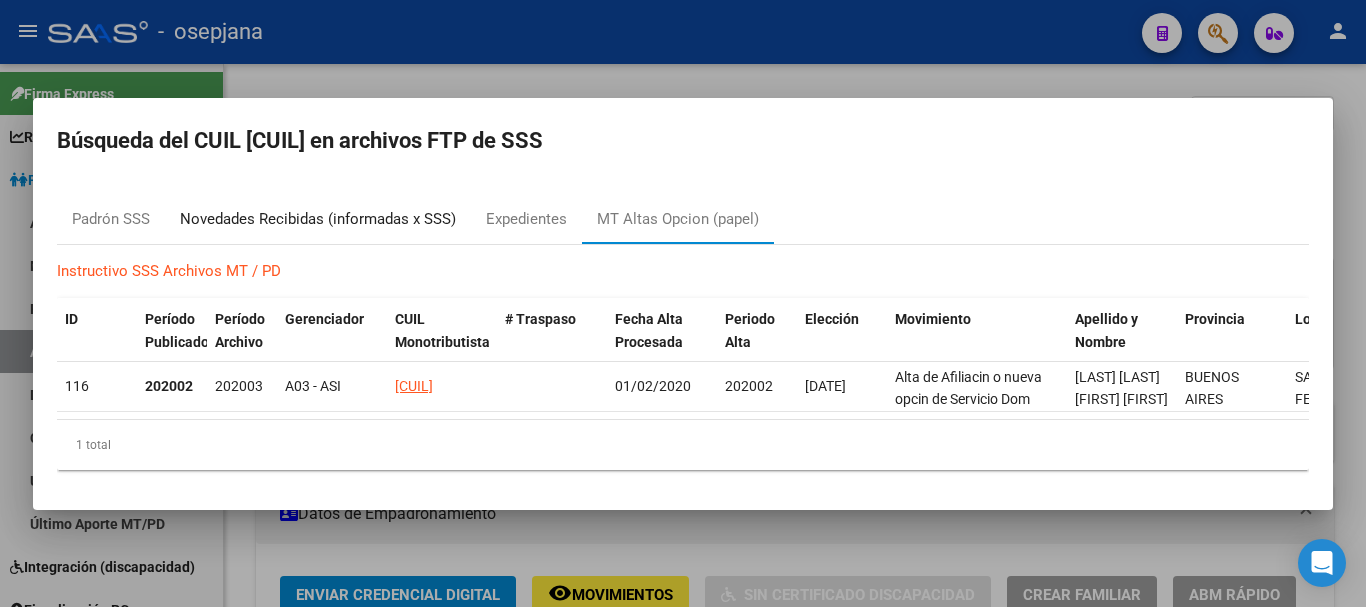 click on "Novedades Recibidas (informadas x SSS)" at bounding box center (318, 219) 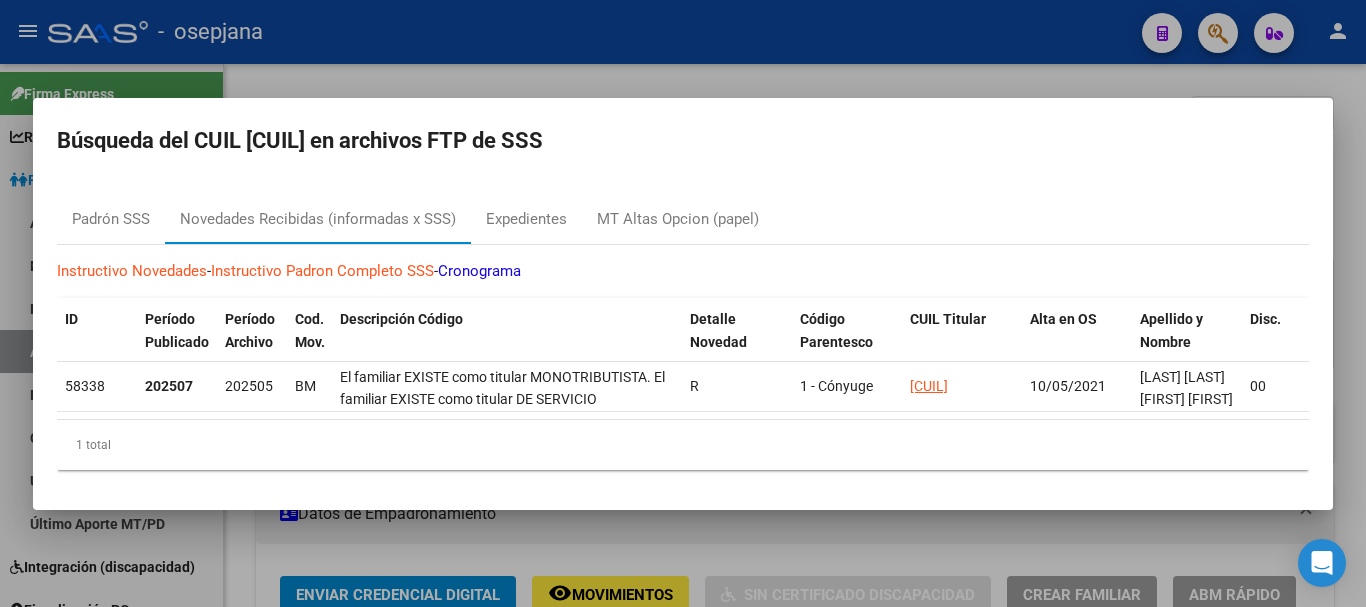 click at bounding box center [683, 303] 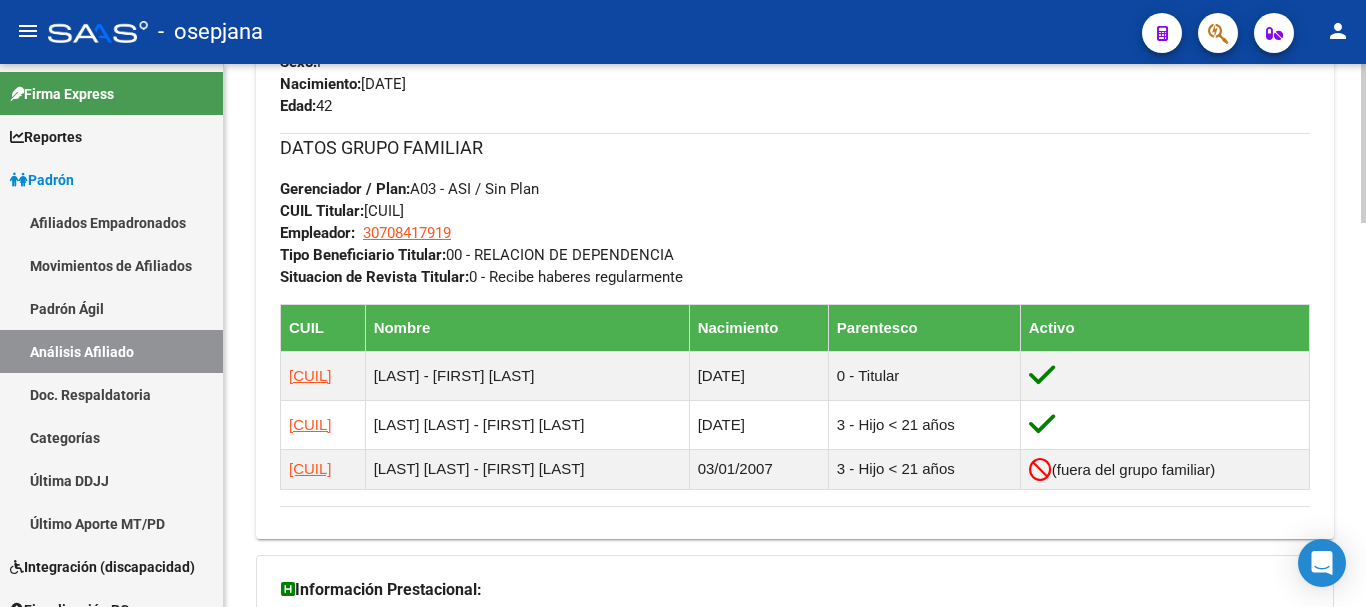 scroll, scrollTop: 1300, scrollLeft: 0, axis: vertical 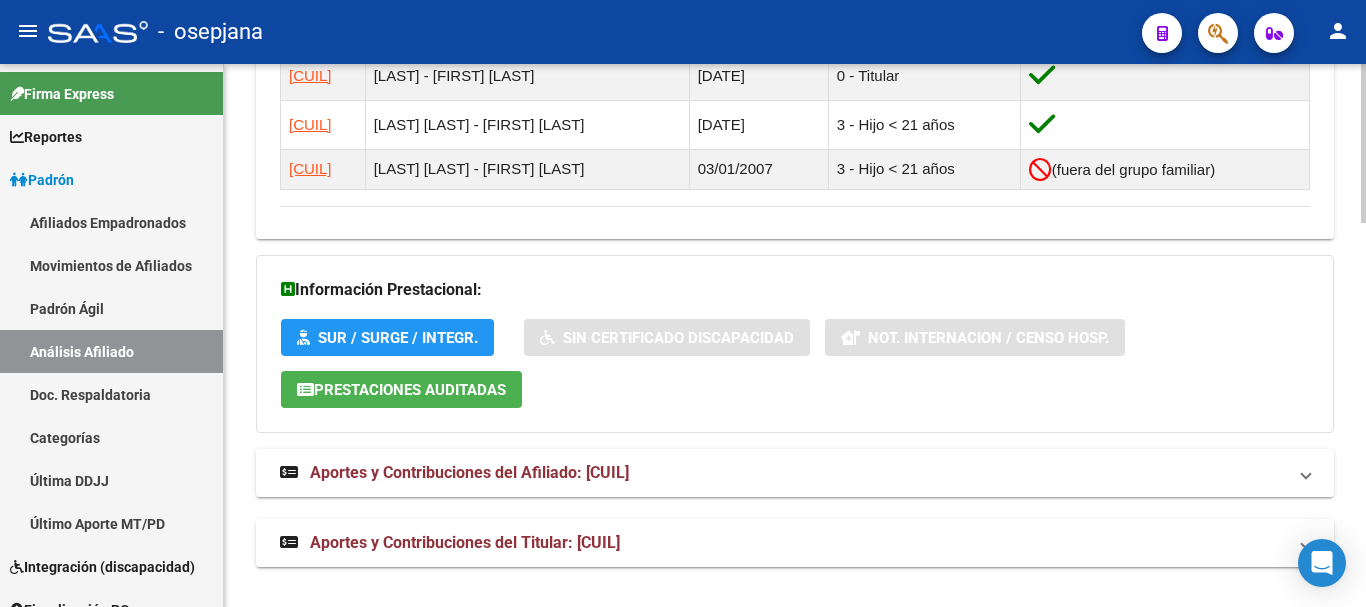 click on "Aportes y Contribuciones del Afiliado: [CUIL]" at bounding box center [795, 473] 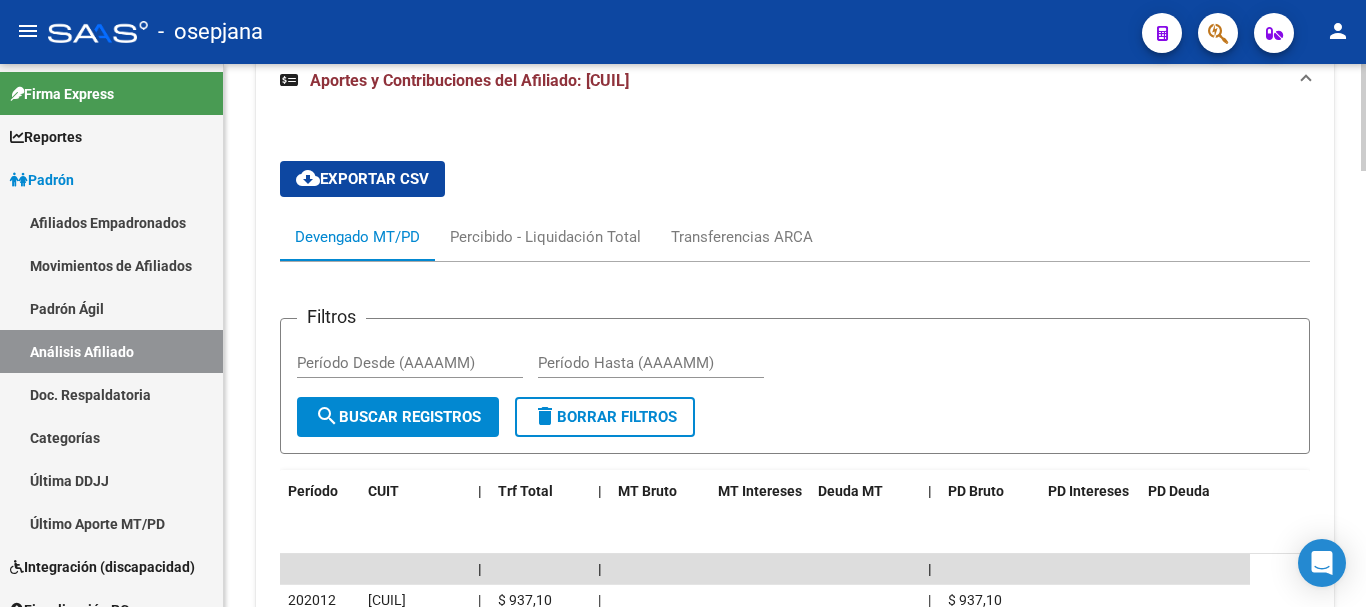 scroll, scrollTop: 1900, scrollLeft: 0, axis: vertical 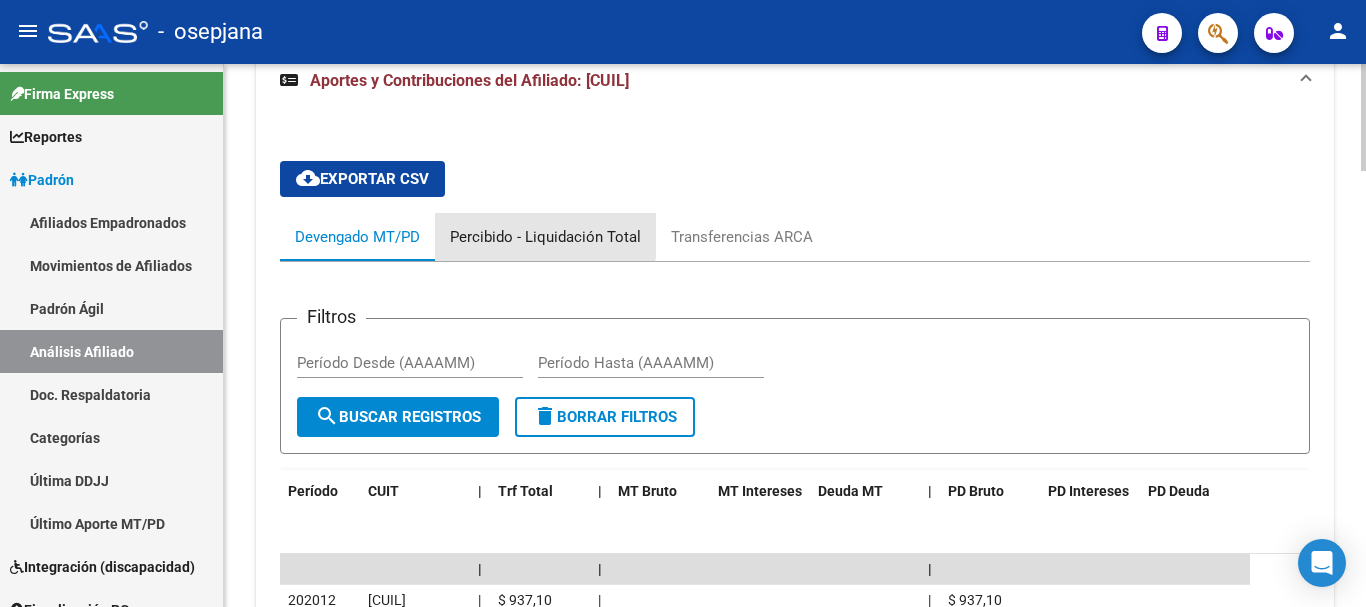 click on "Percibido - Liquidación Total" at bounding box center [545, 237] 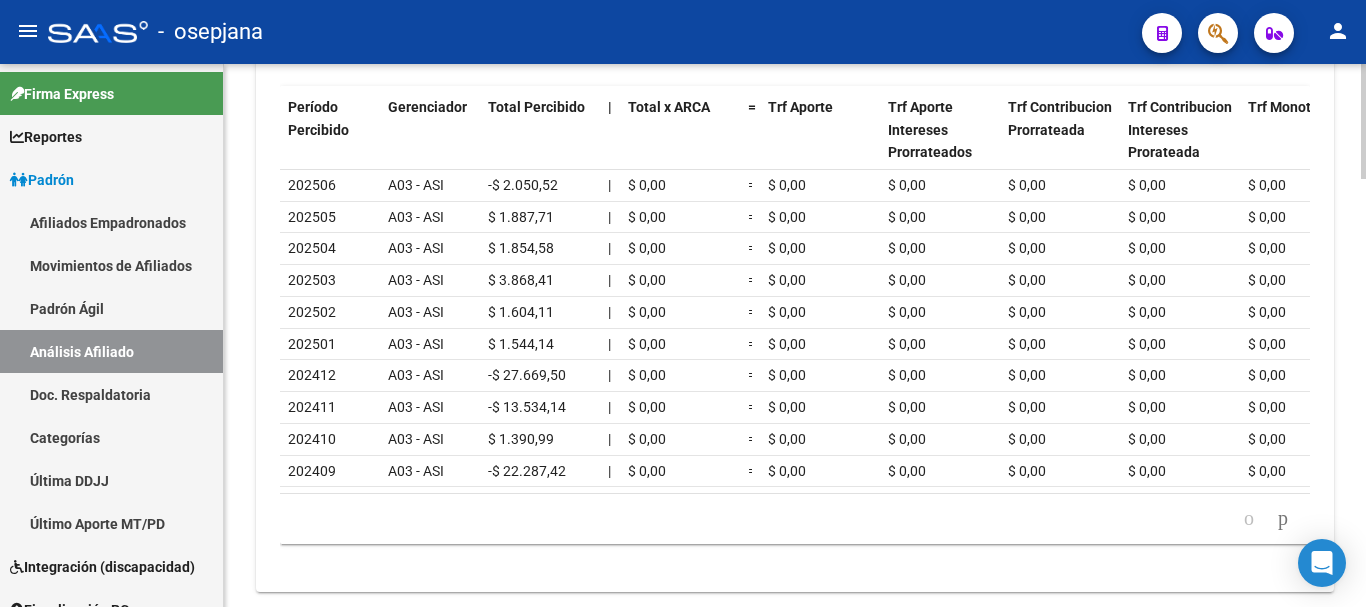 scroll, scrollTop: 1700, scrollLeft: 0, axis: vertical 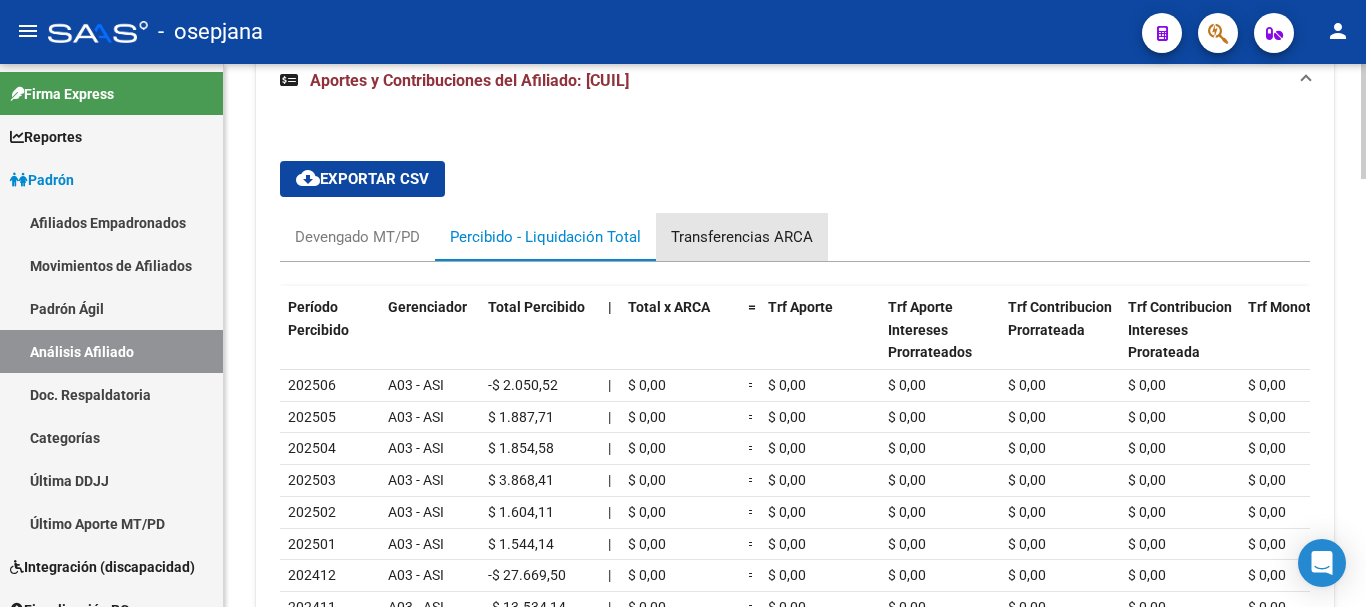 click on "Transferencias ARCA" at bounding box center [742, 237] 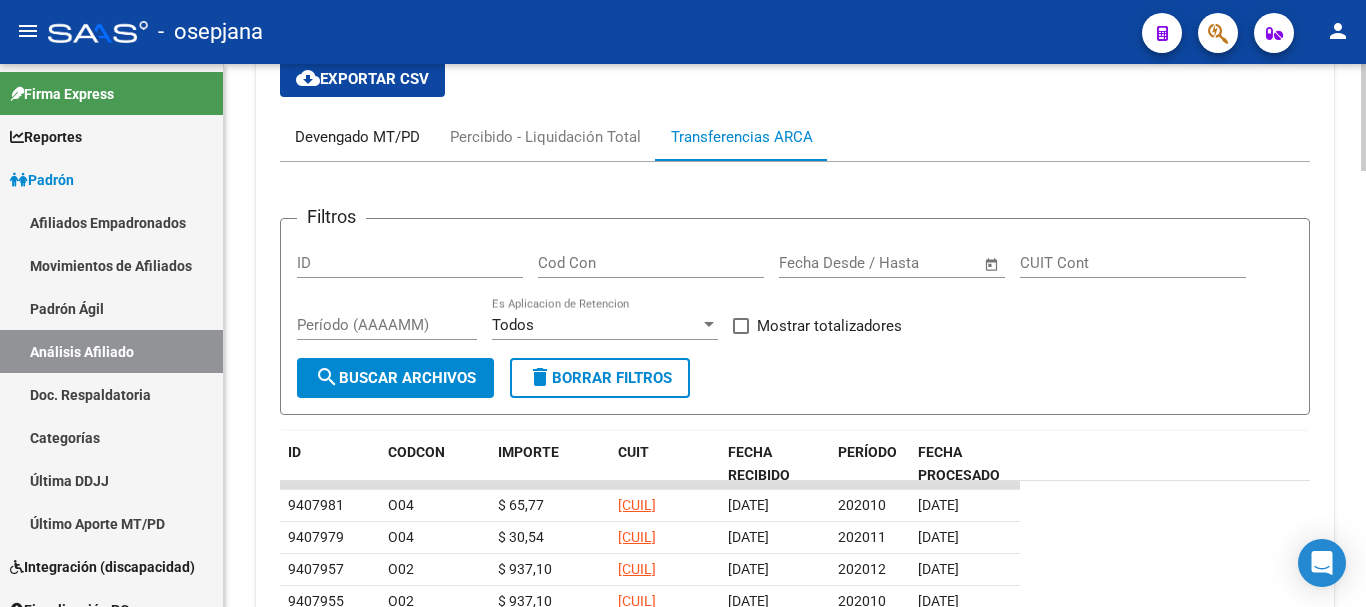 click on "Devengado MT/PD" at bounding box center [357, 137] 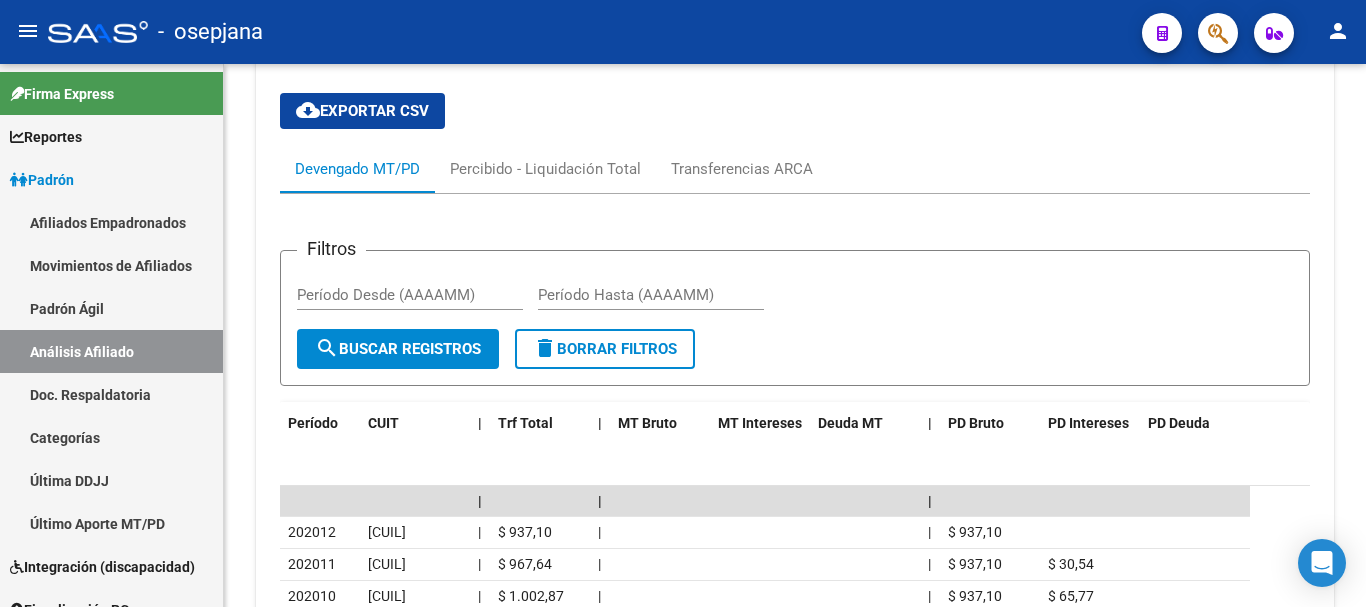 scroll, scrollTop: 1800, scrollLeft: 0, axis: vertical 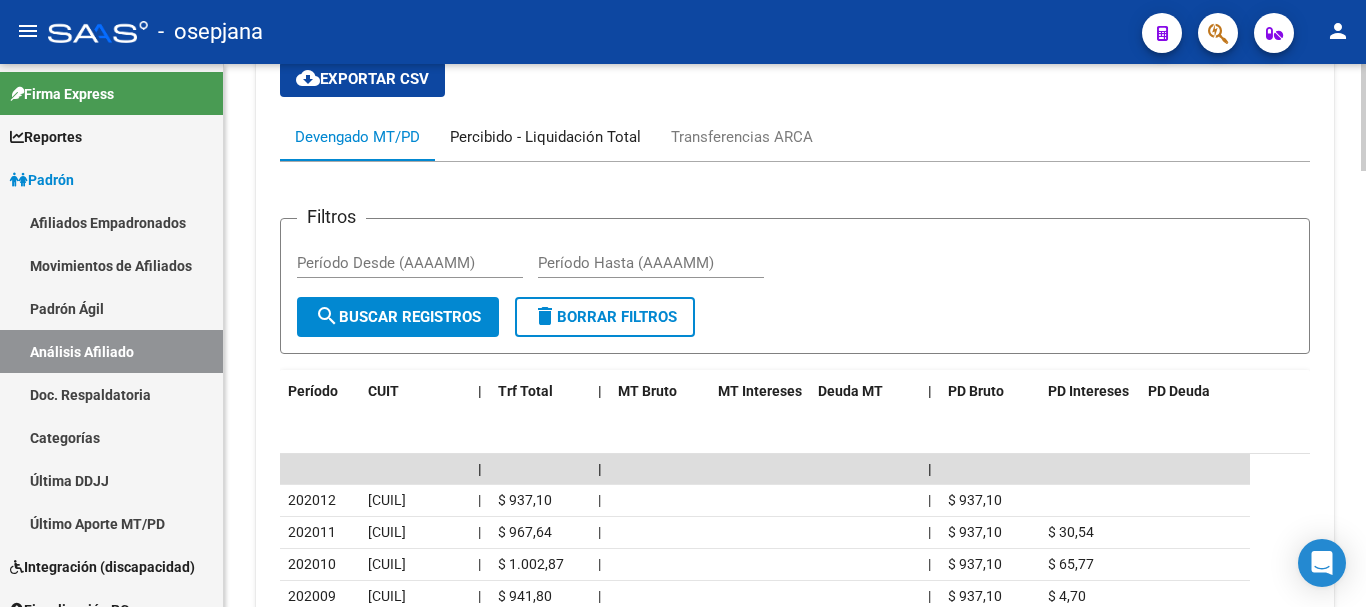 click on "Percibido - Liquidación Total" at bounding box center (545, 137) 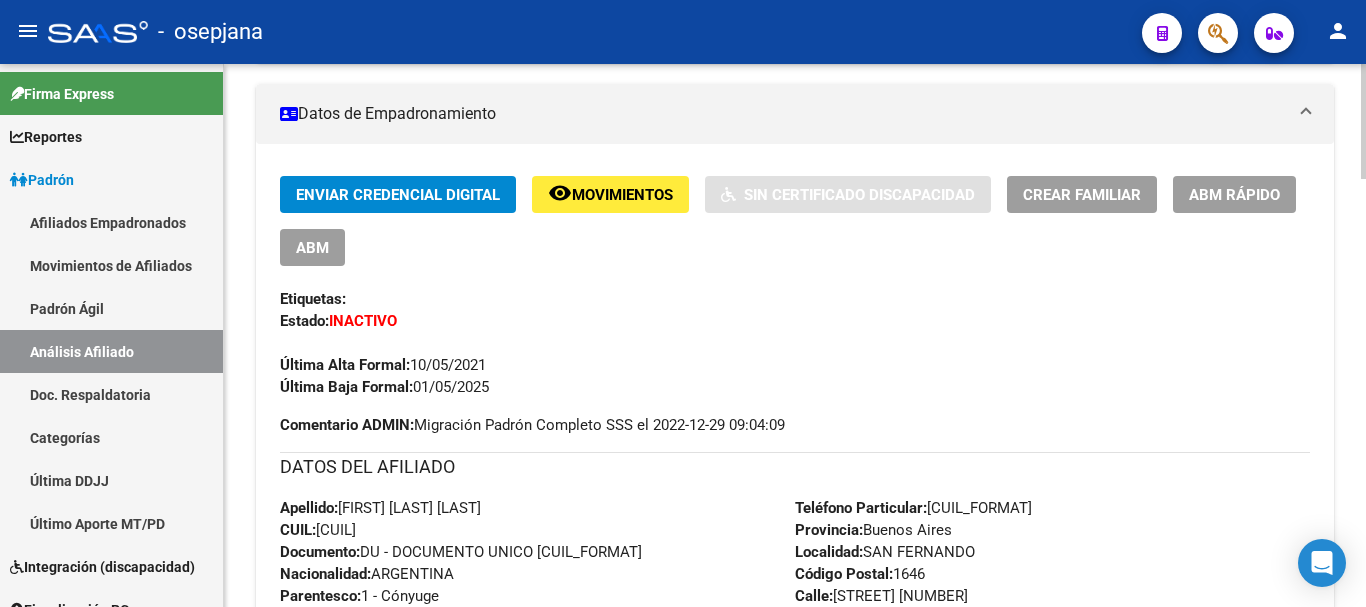scroll, scrollTop: 0, scrollLeft: 0, axis: both 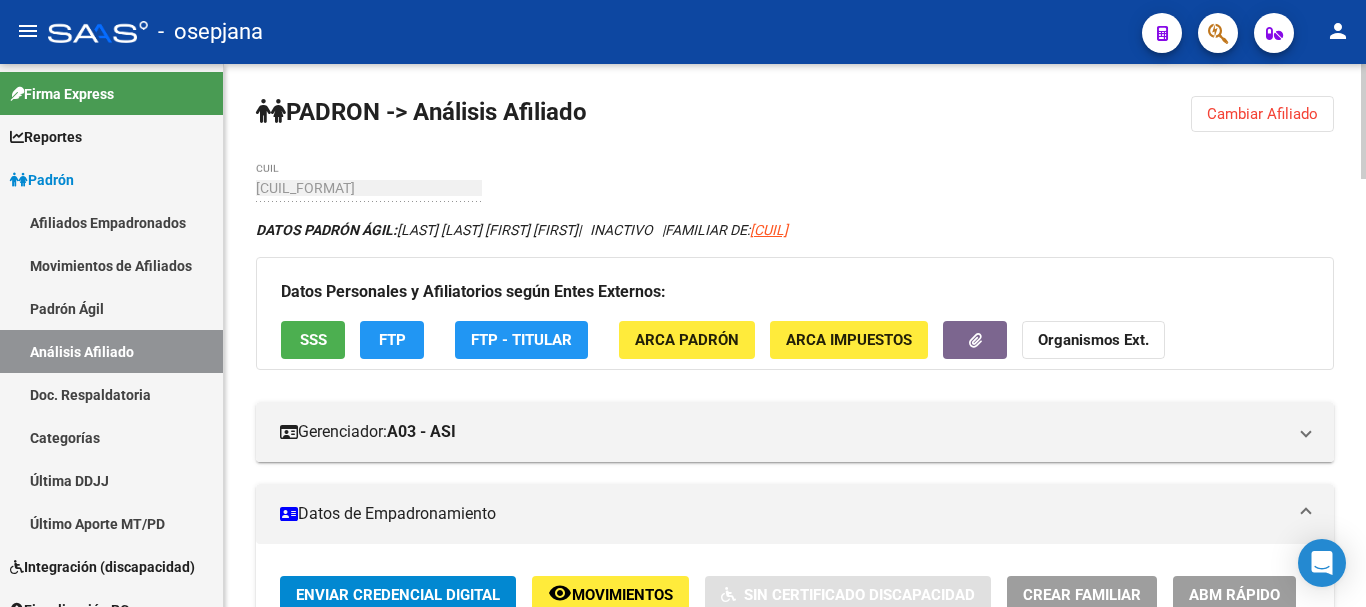 click on "FTP" 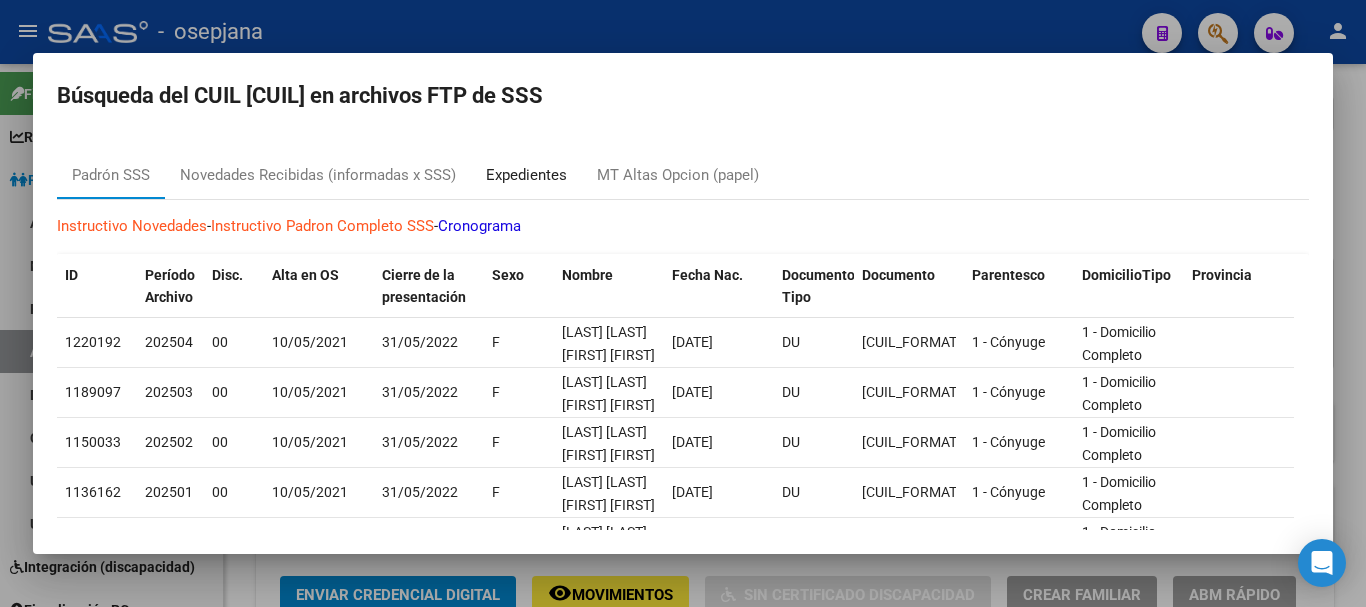 click on "Expedientes" at bounding box center (526, 175) 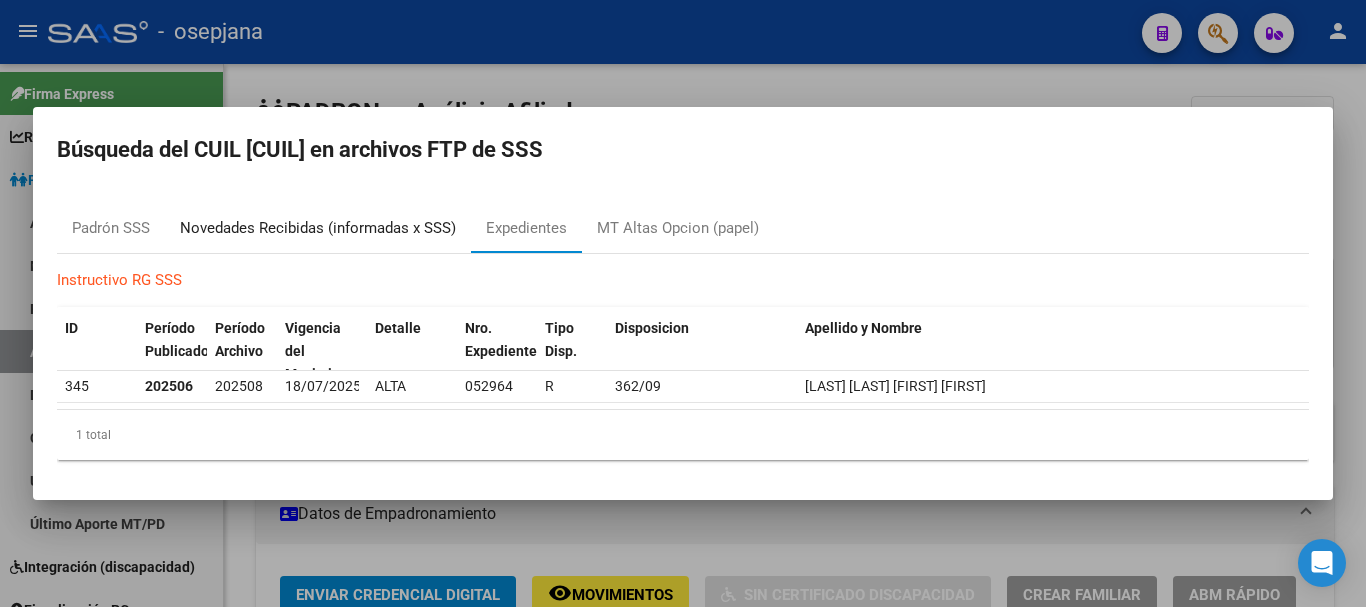 click on "Novedades Recibidas (informadas x SSS)" at bounding box center [318, 228] 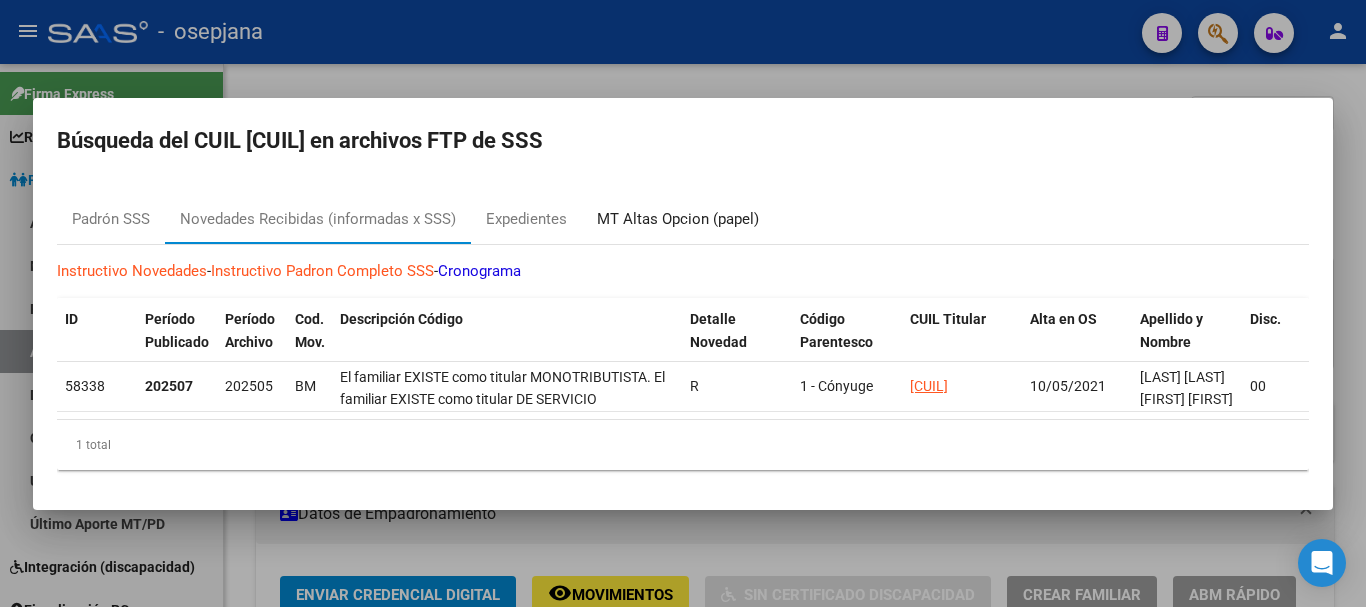 click on "MT Altas Opcion (papel)" at bounding box center [678, 219] 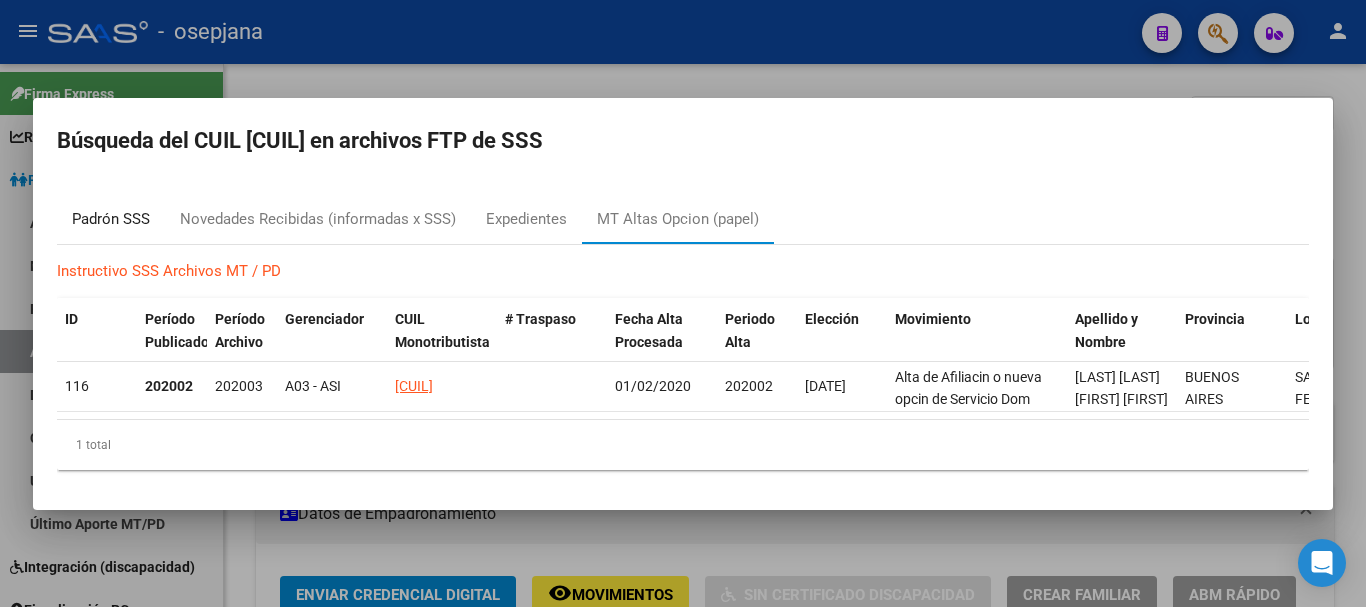 click on "Padrón SSS" at bounding box center (111, 219) 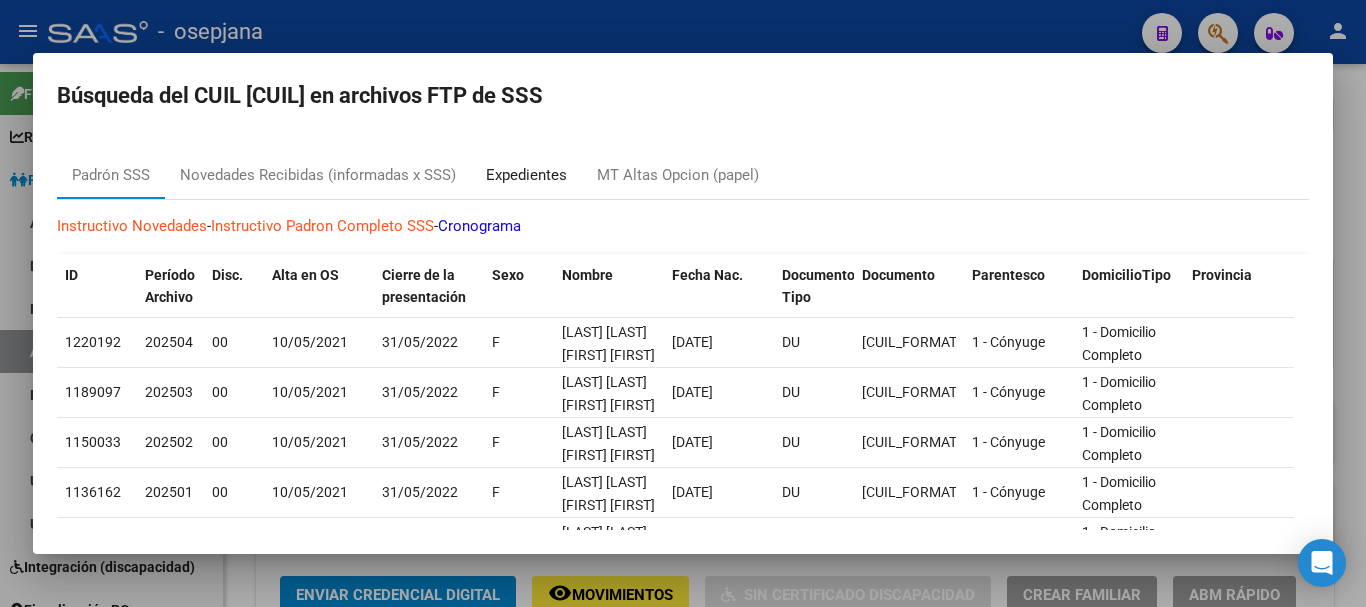 click on "Expedientes" at bounding box center (526, 175) 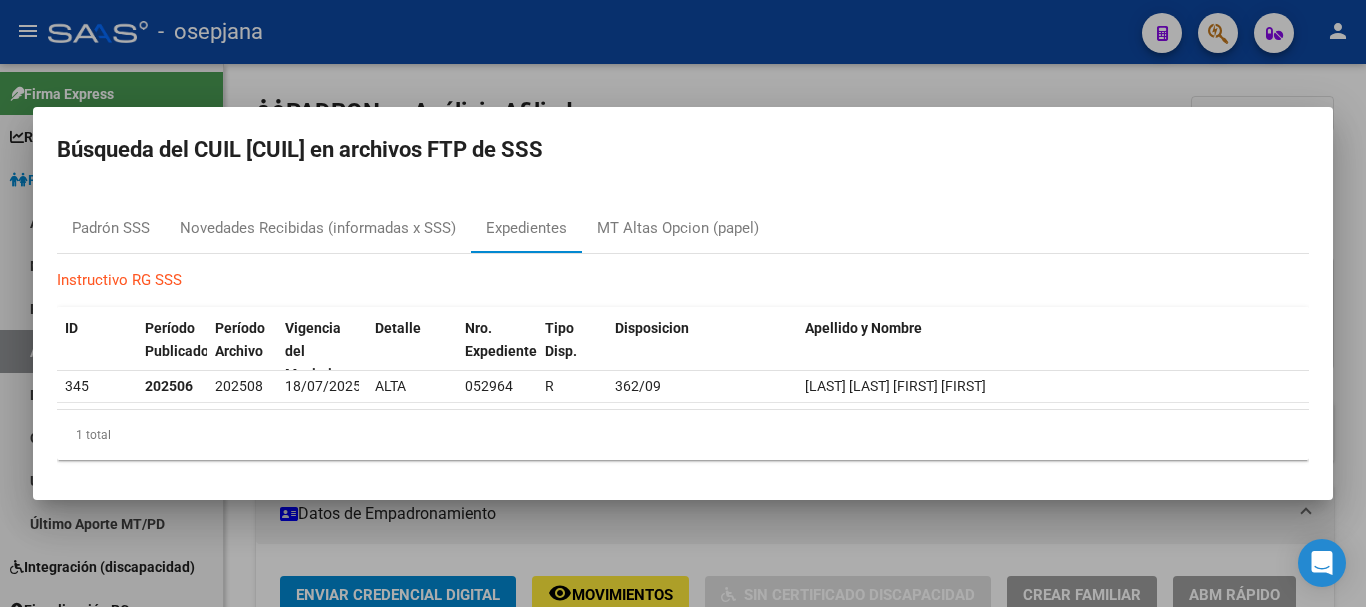 click at bounding box center (683, 303) 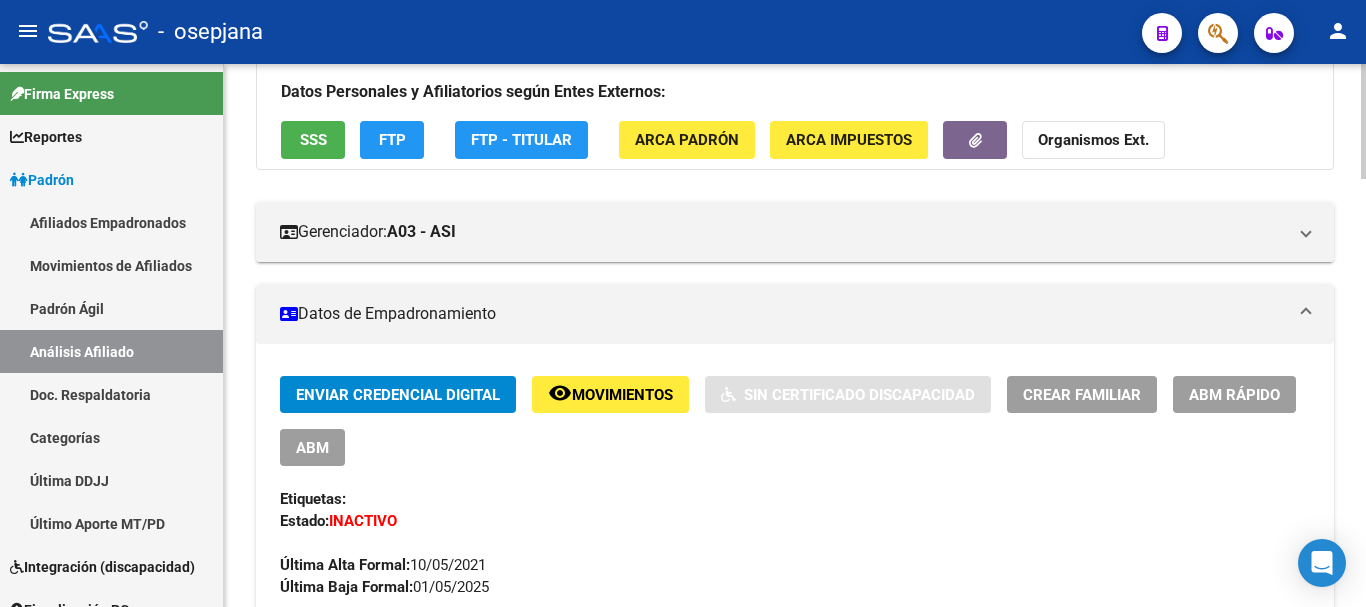 scroll, scrollTop: 400, scrollLeft: 0, axis: vertical 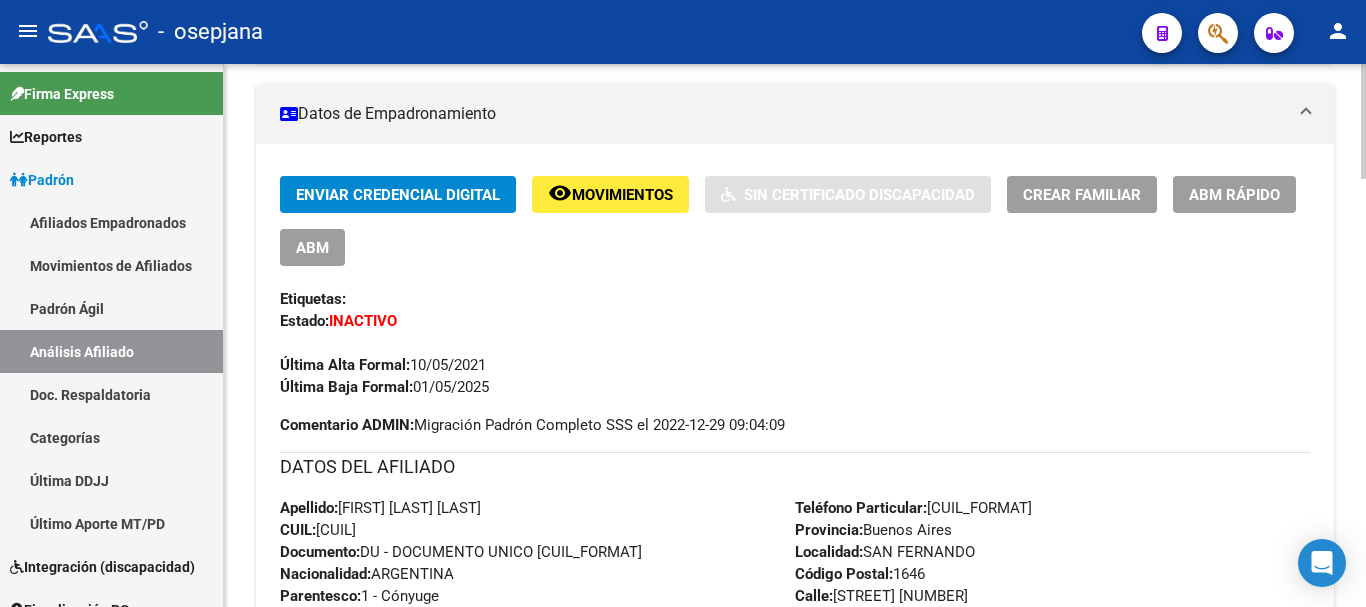 click on "CUIL:  [CUIL]" at bounding box center (318, 530) 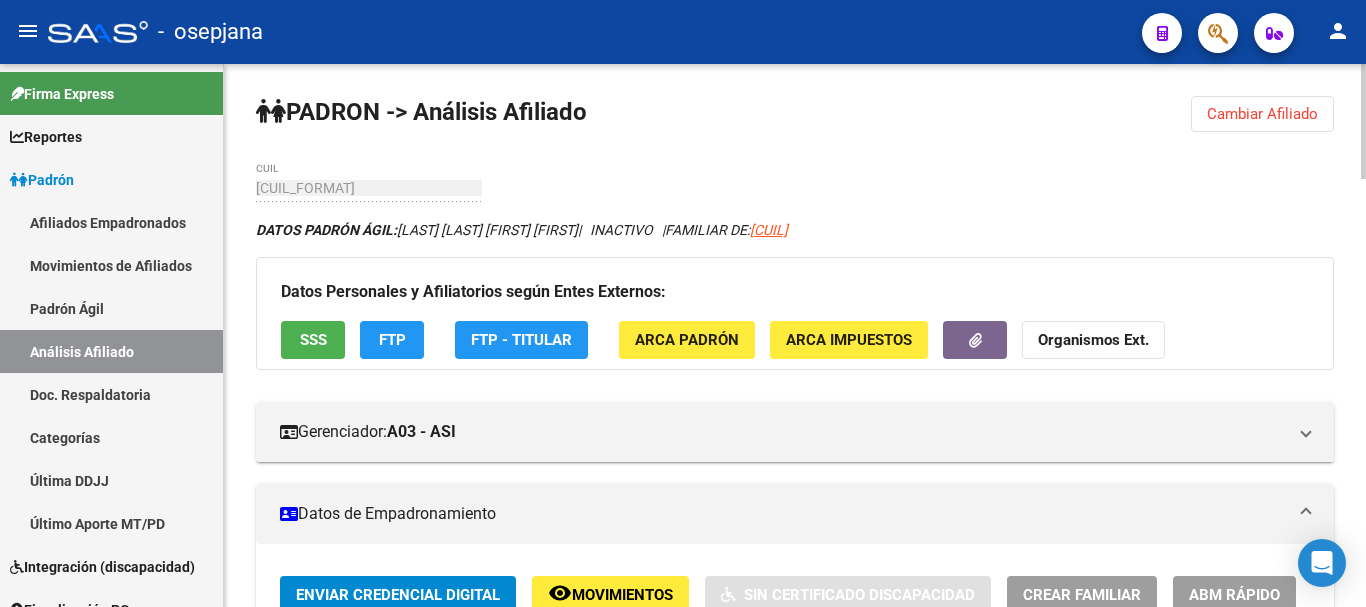 click on "FTP" 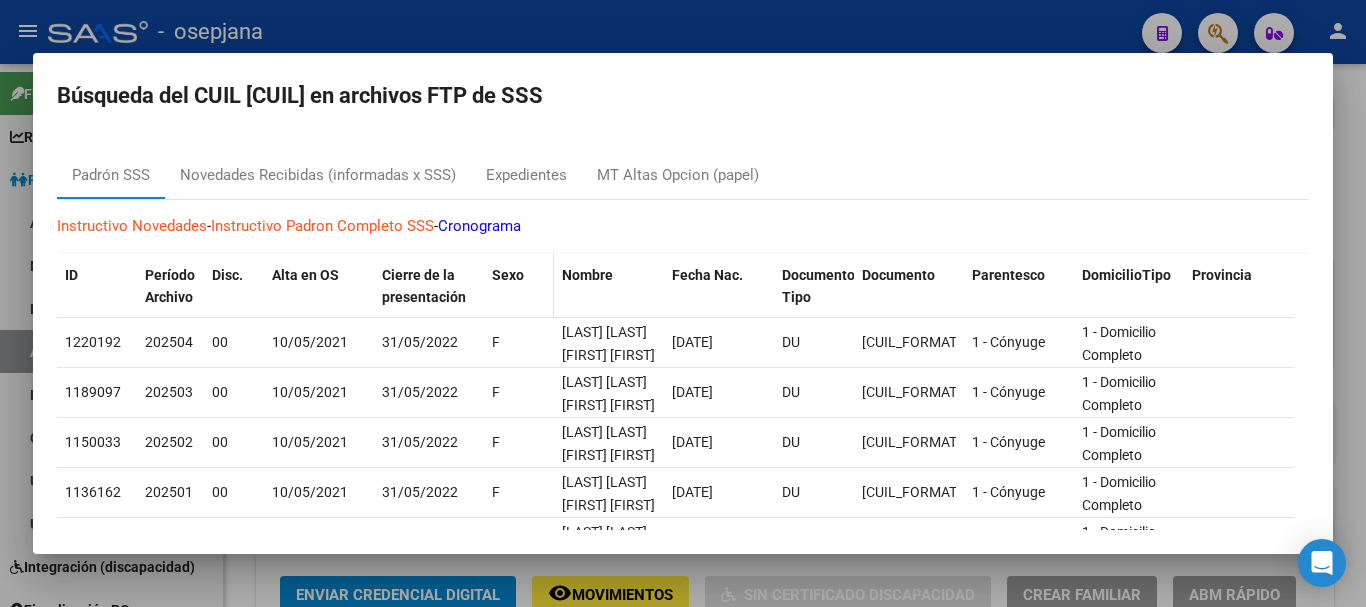 click on "Sexo" at bounding box center [519, 287] 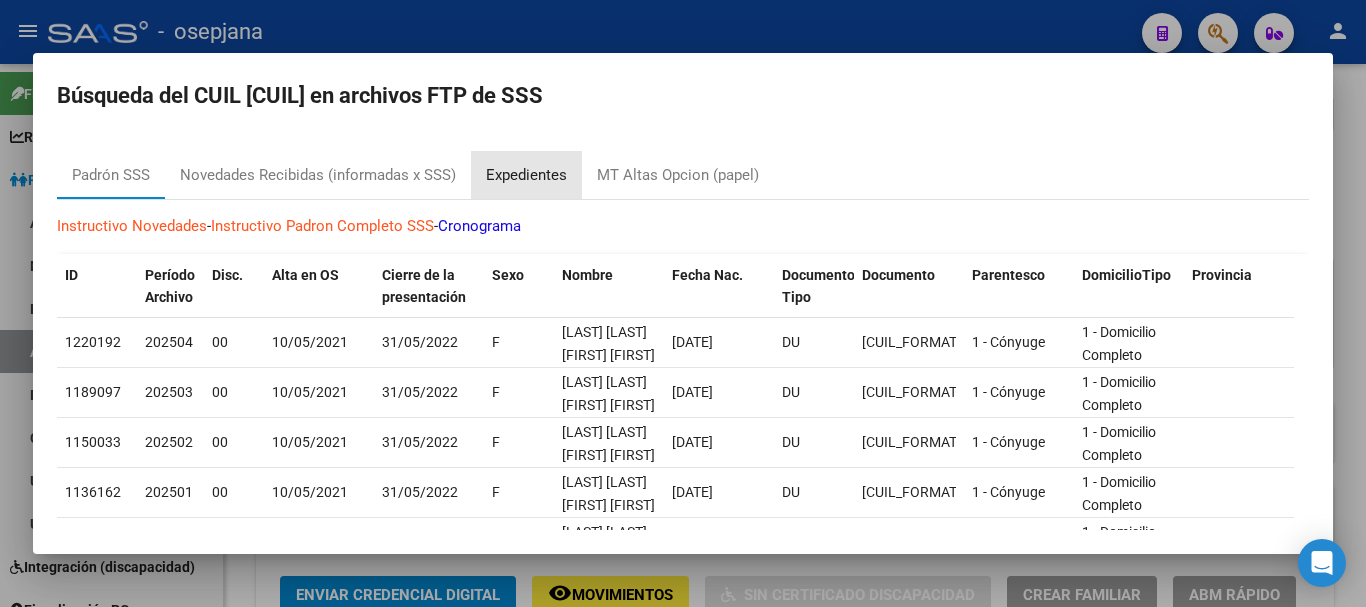 click on "Expedientes" at bounding box center (526, 175) 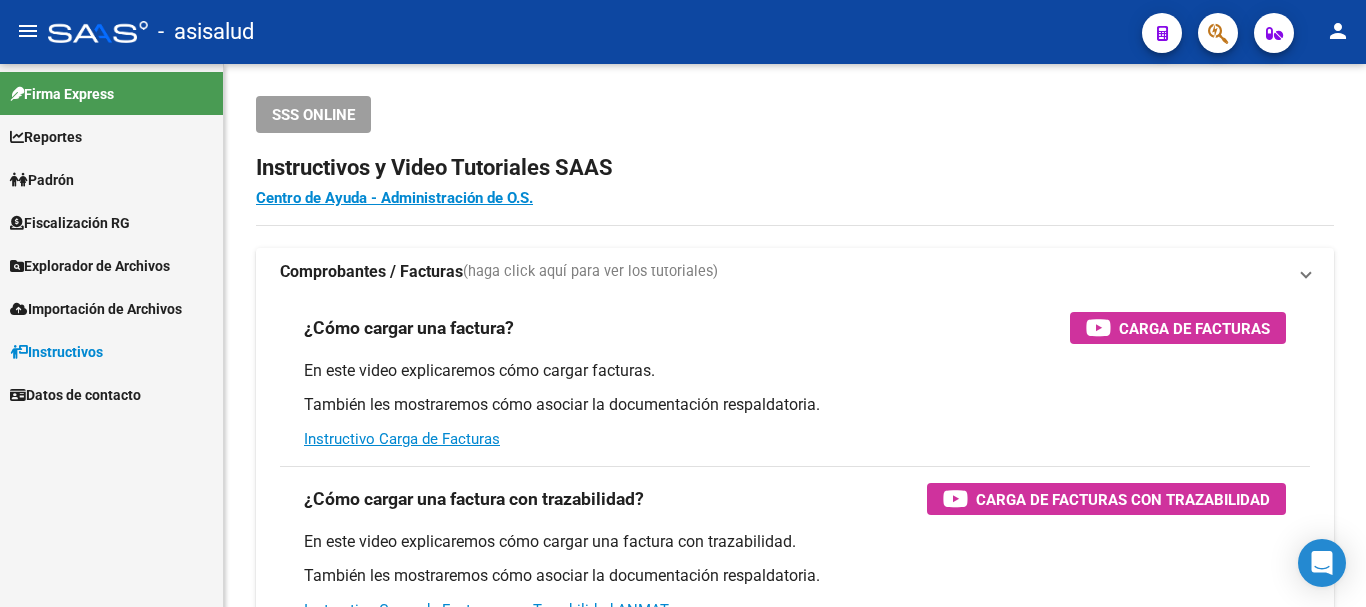 scroll, scrollTop: 0, scrollLeft: 0, axis: both 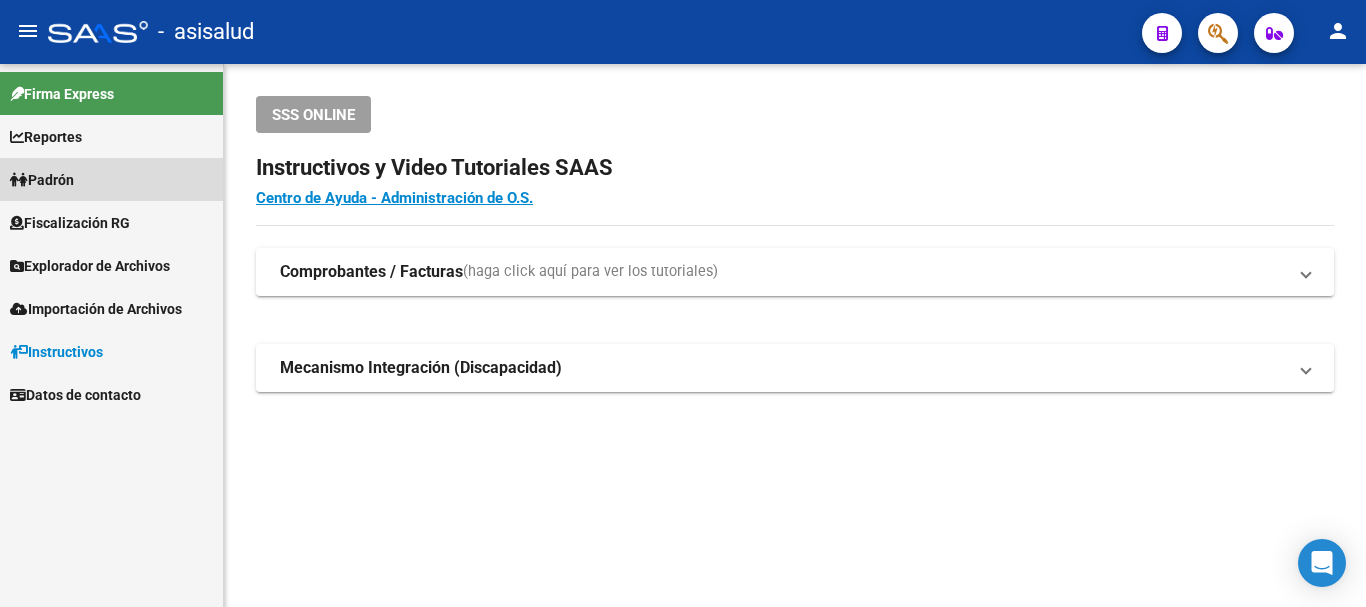 click on "Padrón" at bounding box center (42, 180) 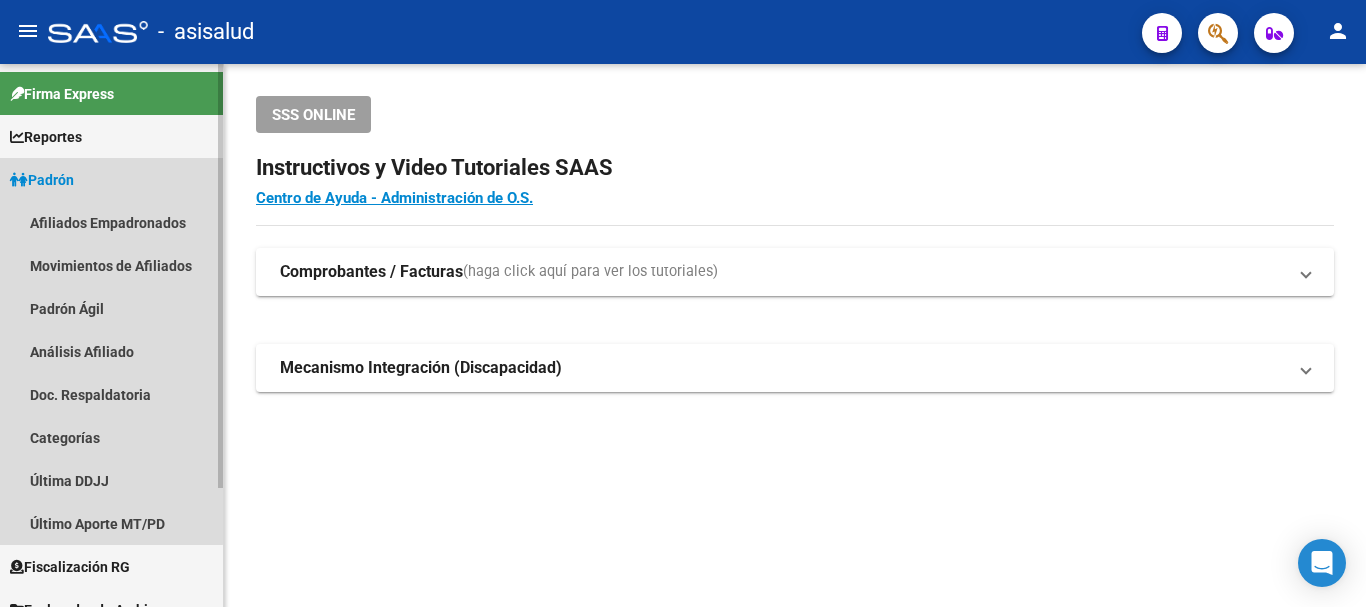 click on "Padrón" at bounding box center (42, 180) 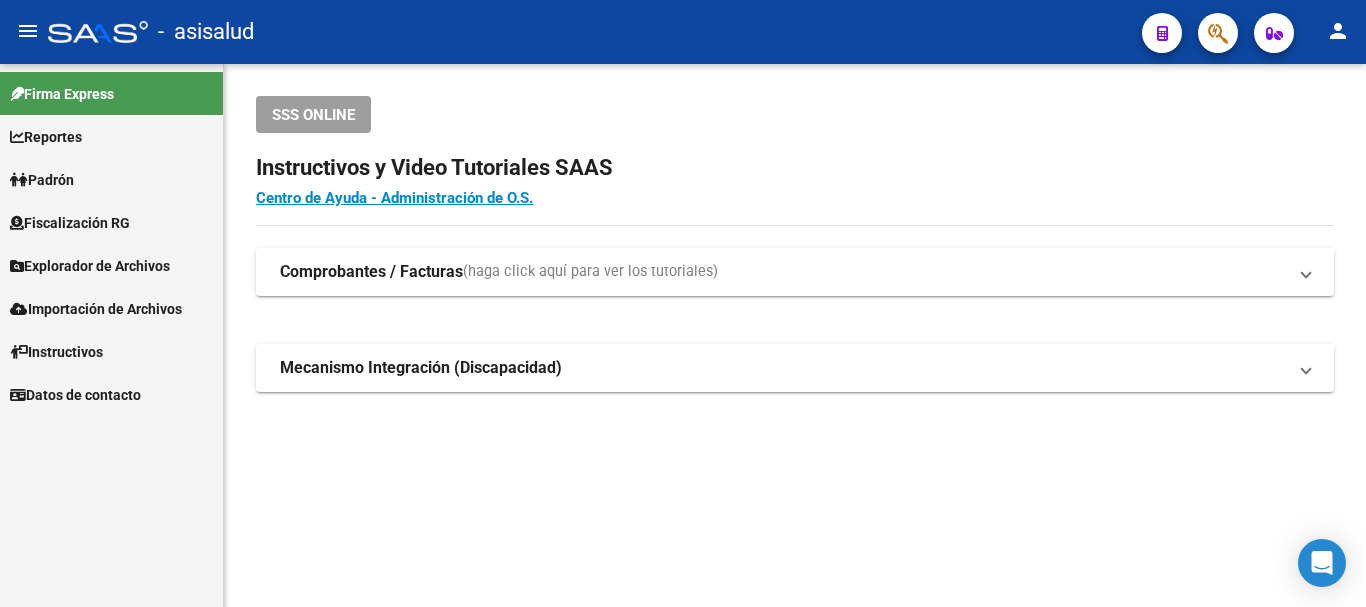 click on "Explorador de Archivos" at bounding box center (90, 266) 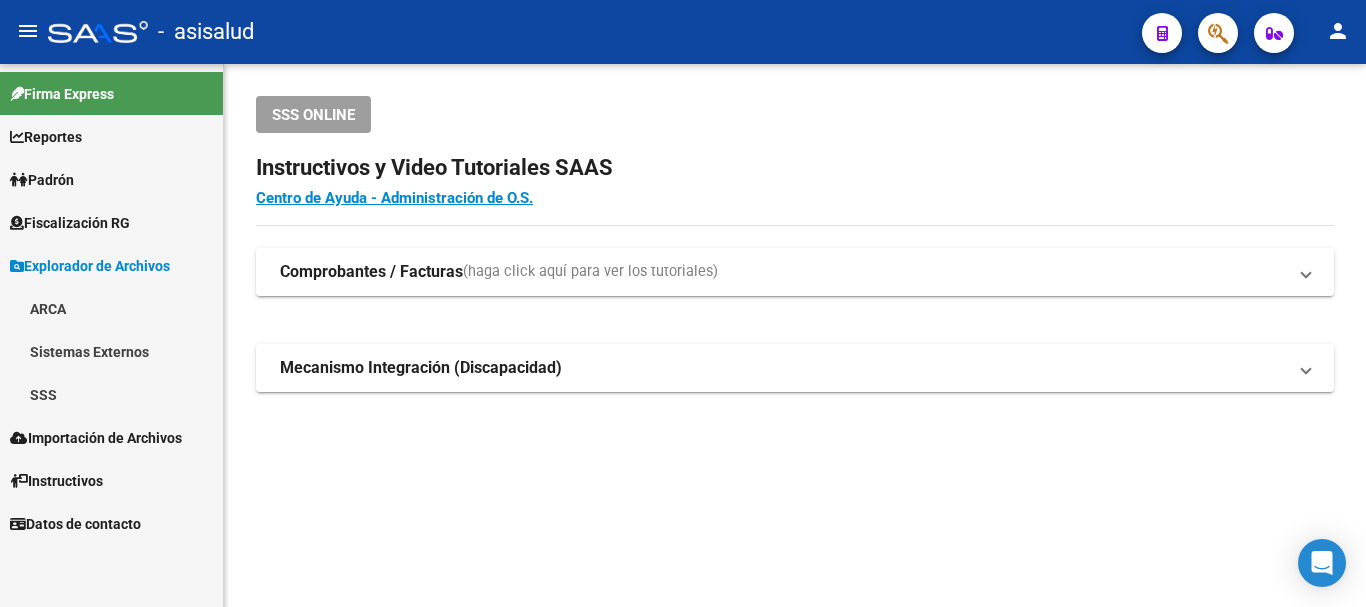 click on "SSS" at bounding box center (111, 394) 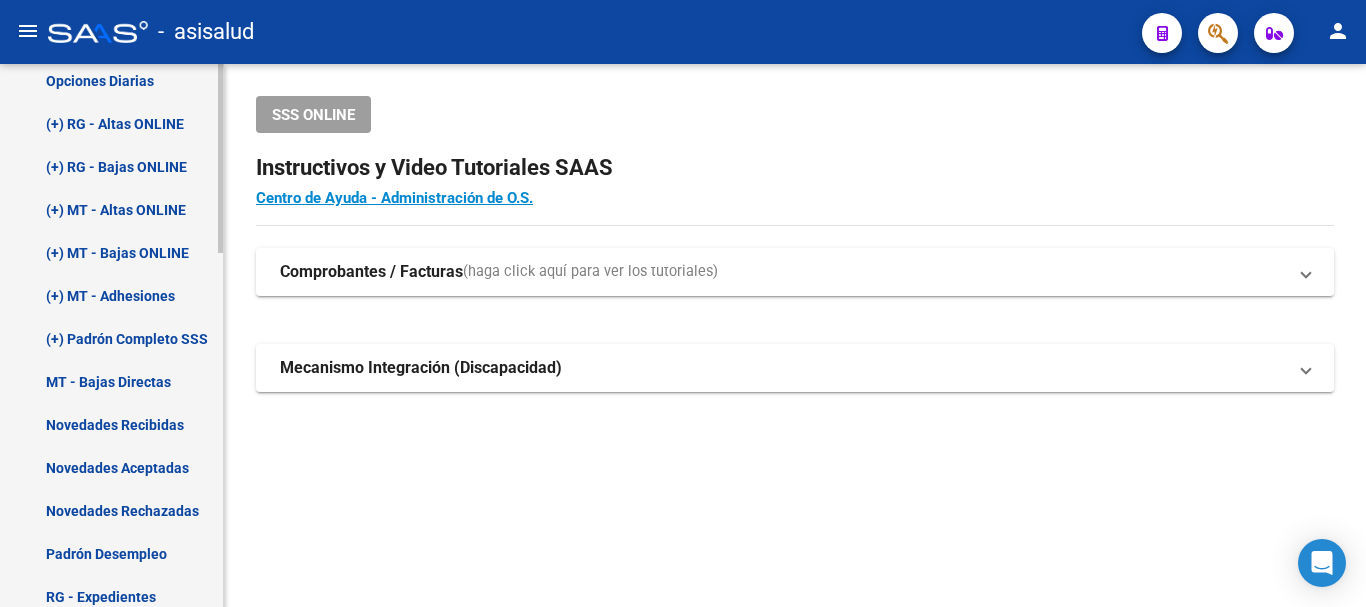scroll, scrollTop: 500, scrollLeft: 0, axis: vertical 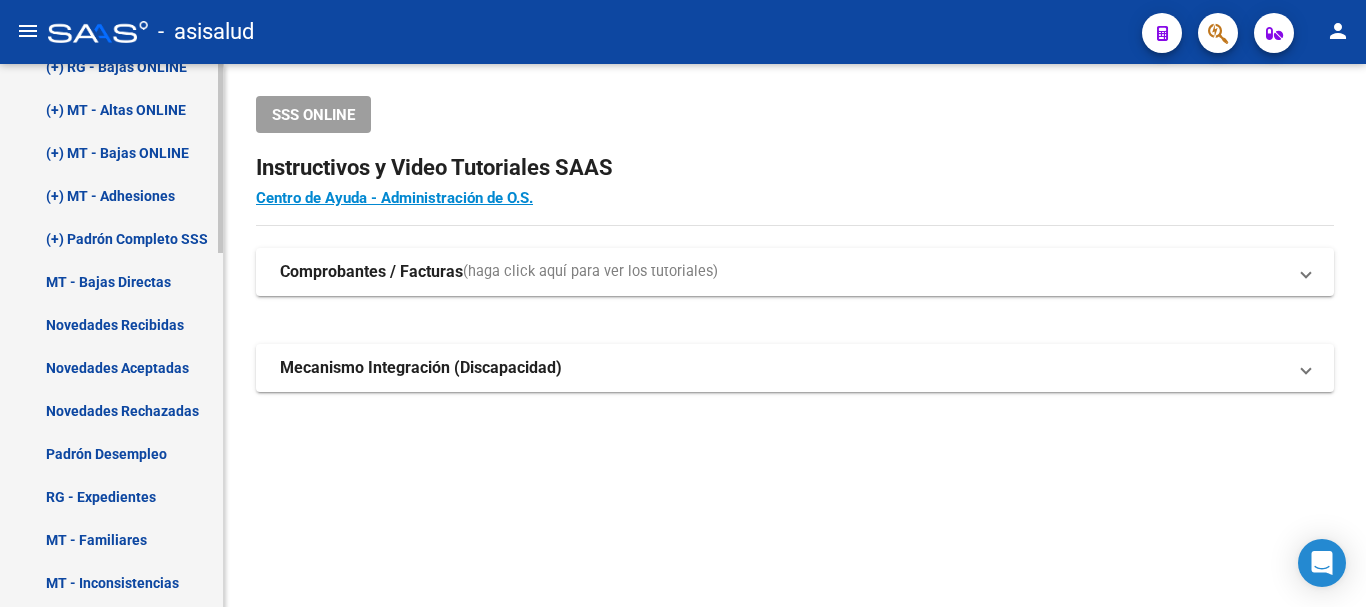 click on "Padrón Desempleo" at bounding box center [111, 453] 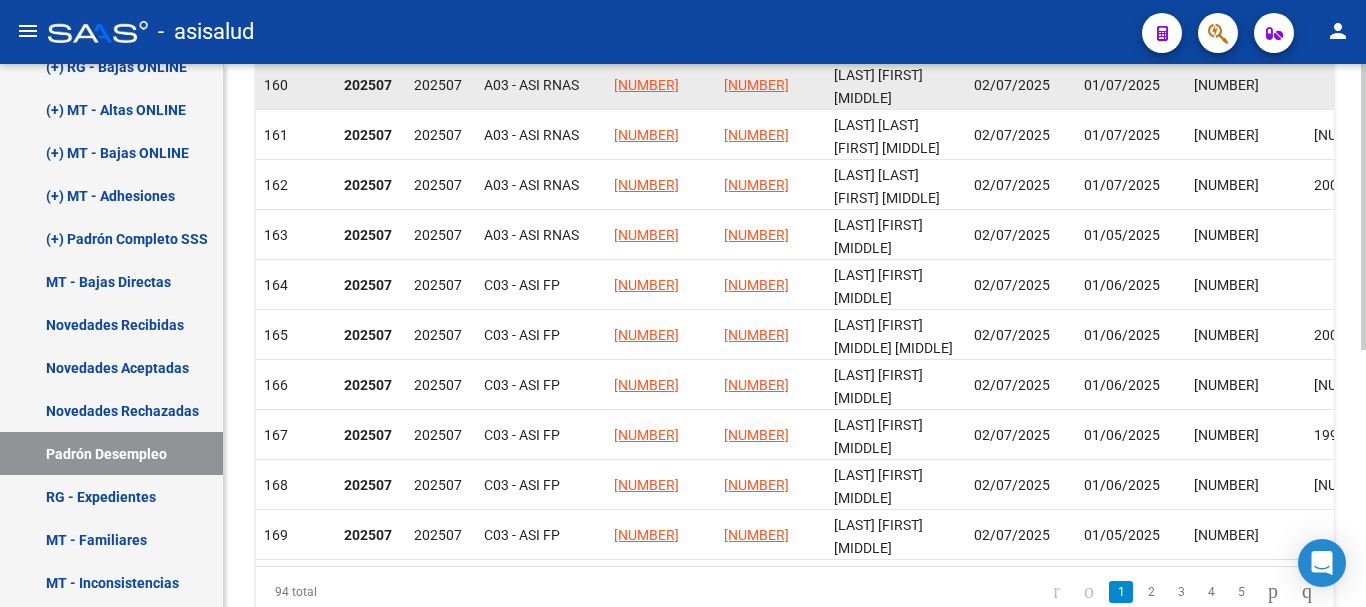 scroll, scrollTop: 0, scrollLeft: 0, axis: both 